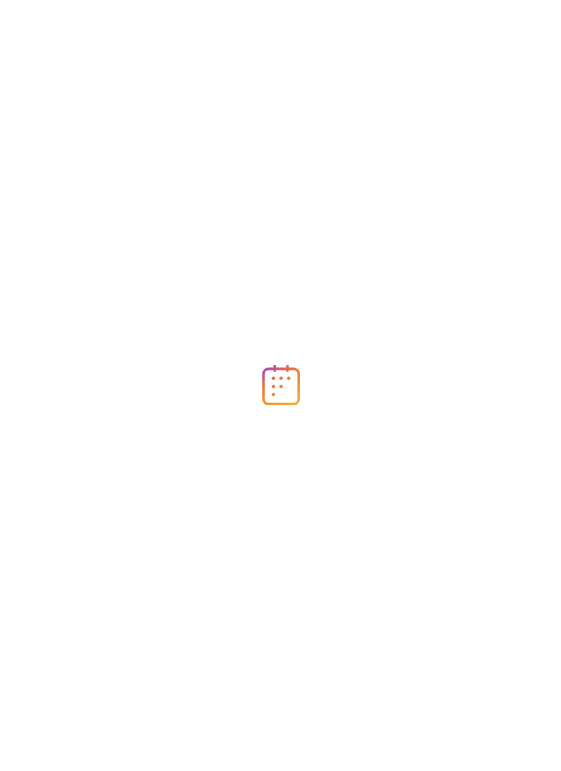 scroll, scrollTop: 0, scrollLeft: 0, axis: both 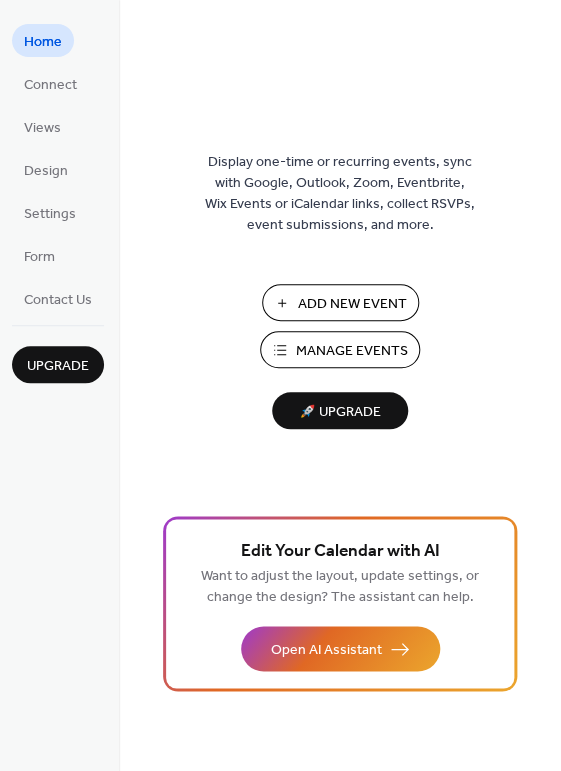 click on "Manage Events" at bounding box center (352, 351) 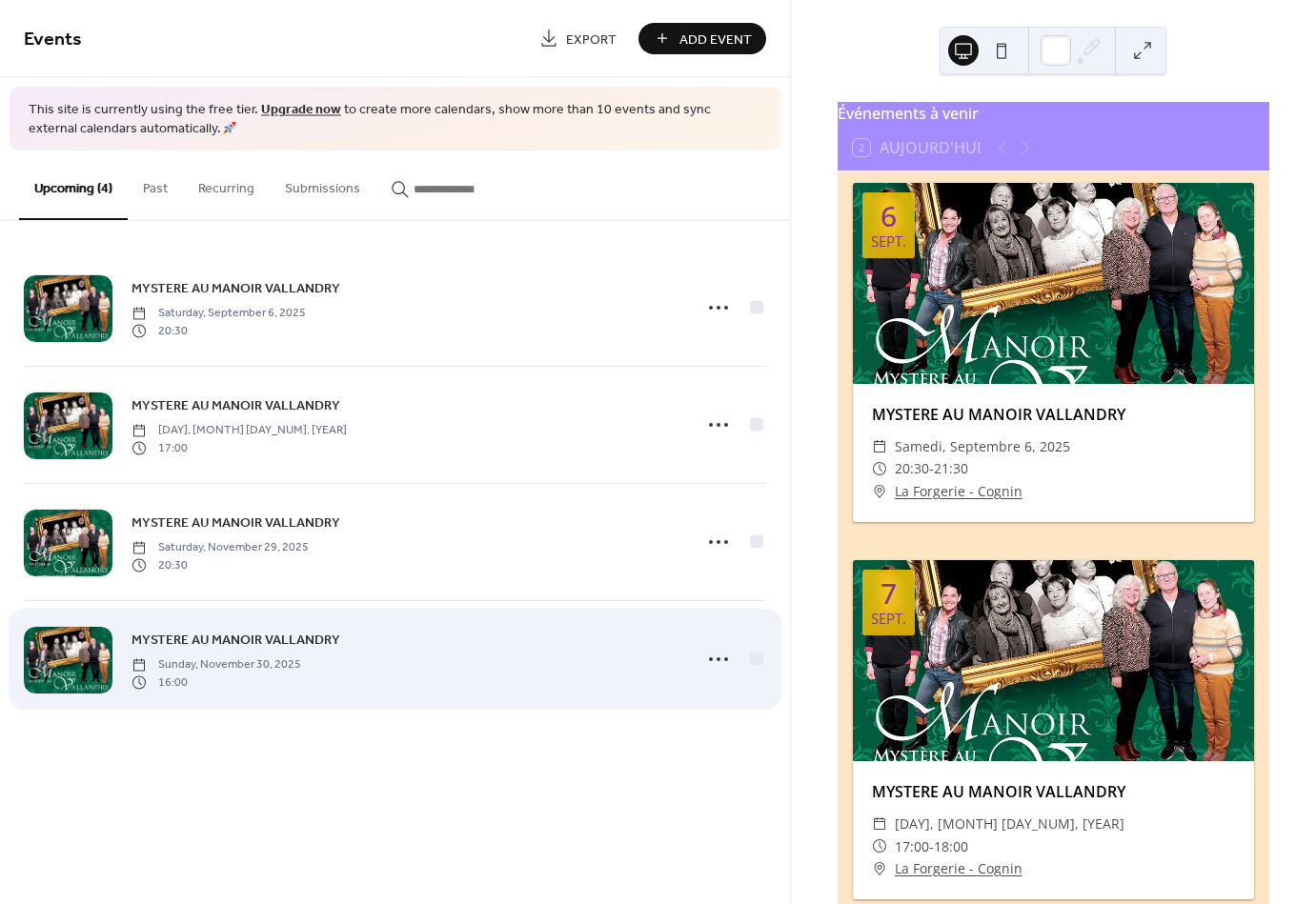 scroll, scrollTop: 0, scrollLeft: 0, axis: both 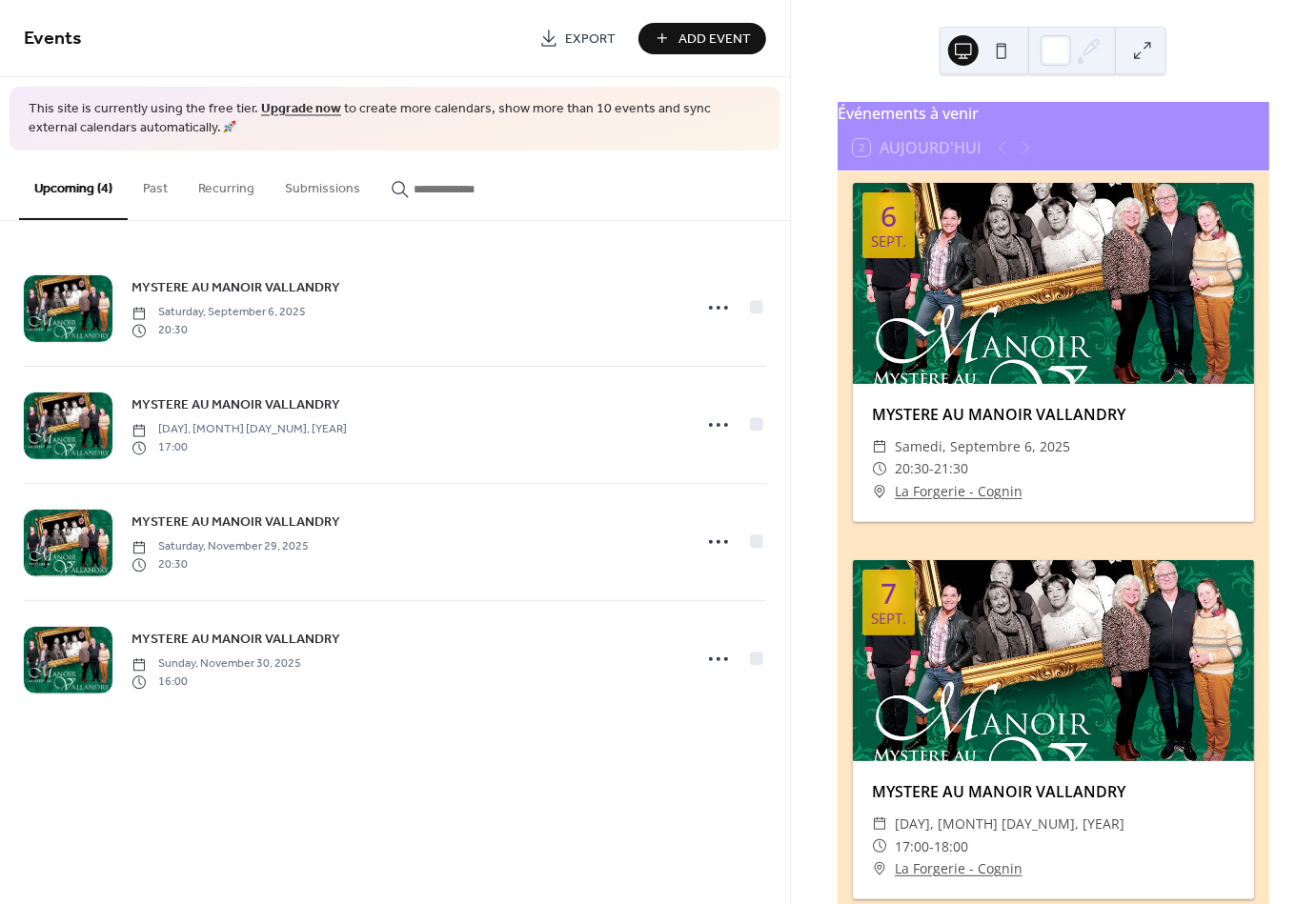 click at bounding box center [1053, 283] 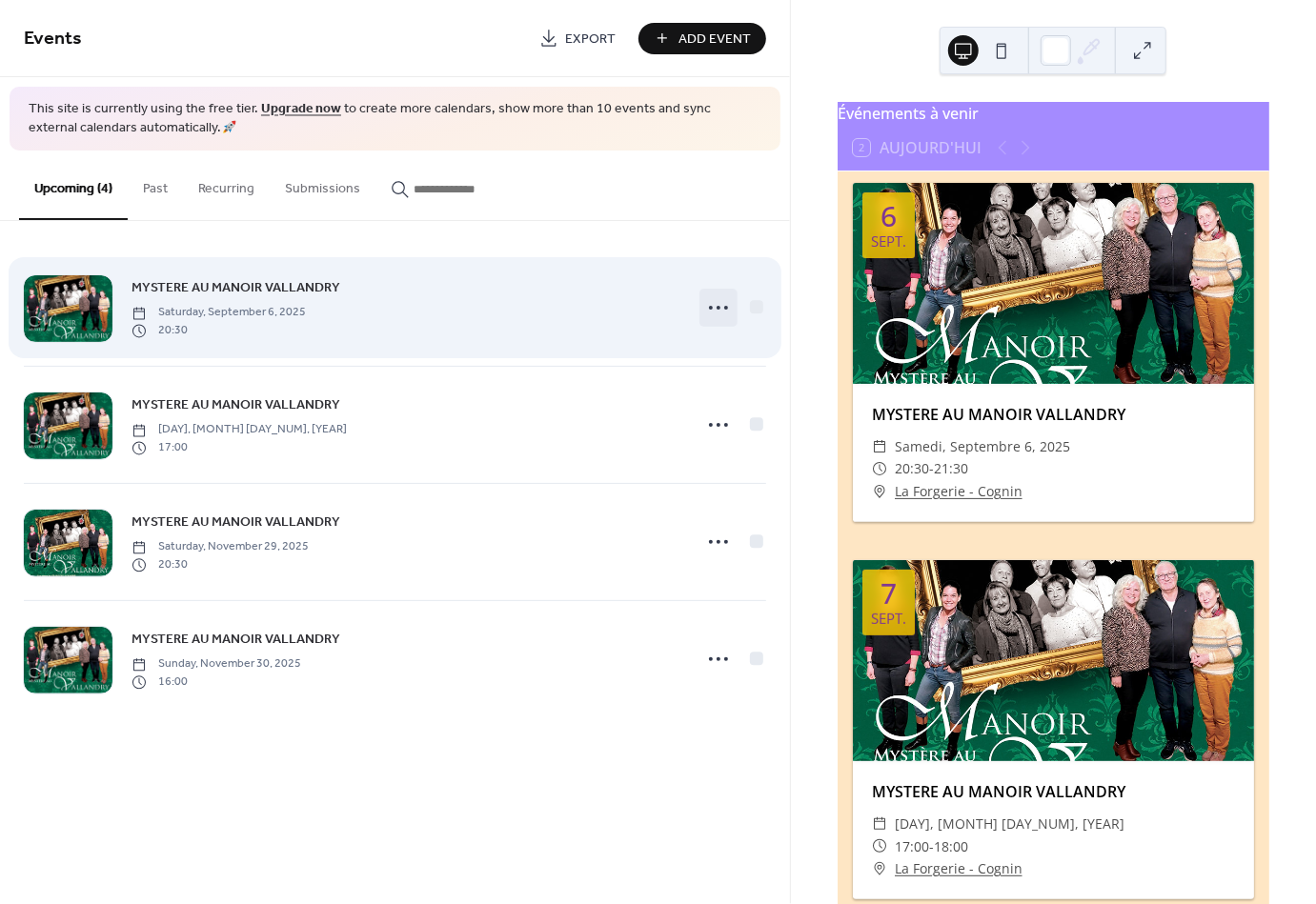click 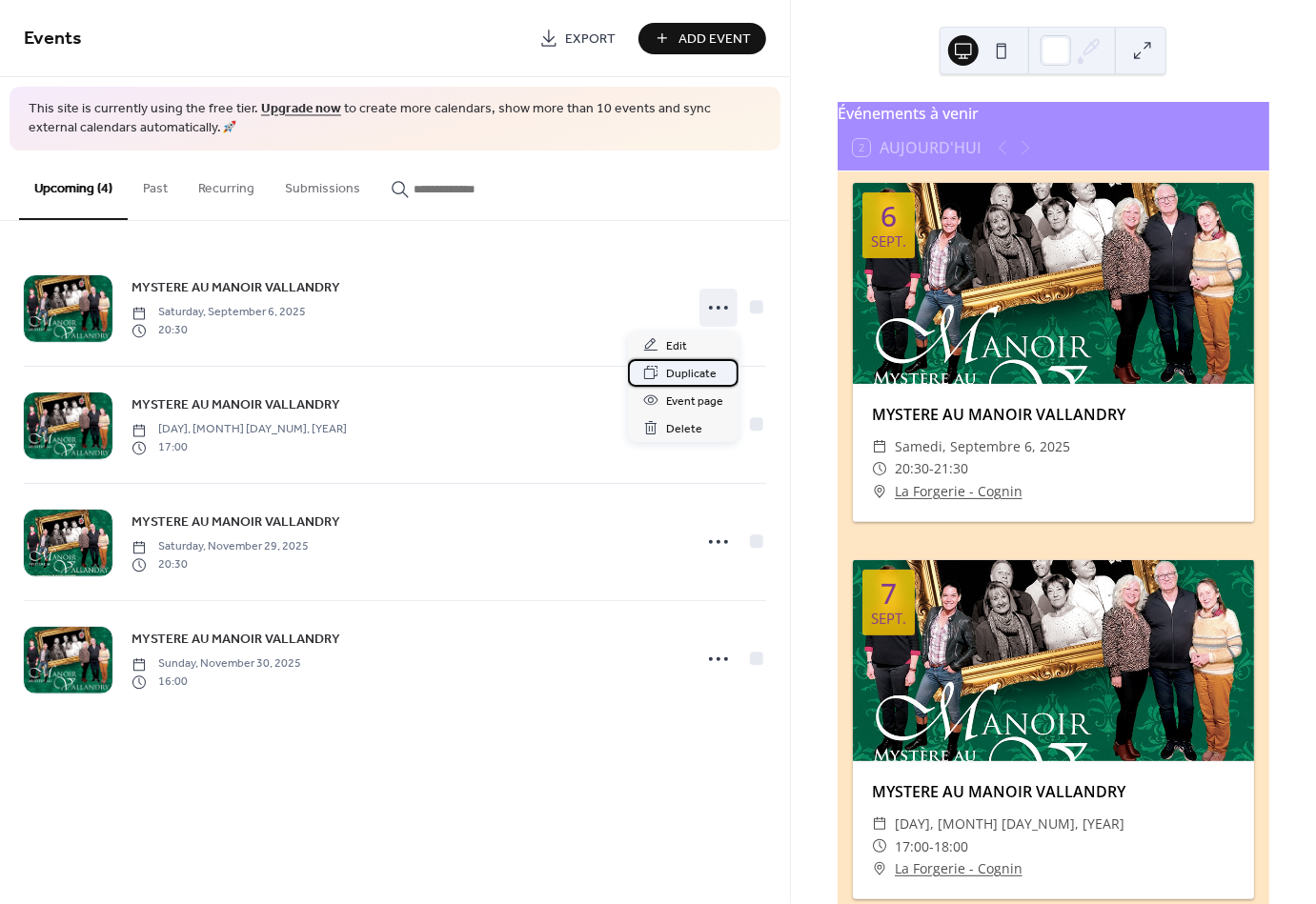 click on "Duplicate" at bounding box center (691, 373) 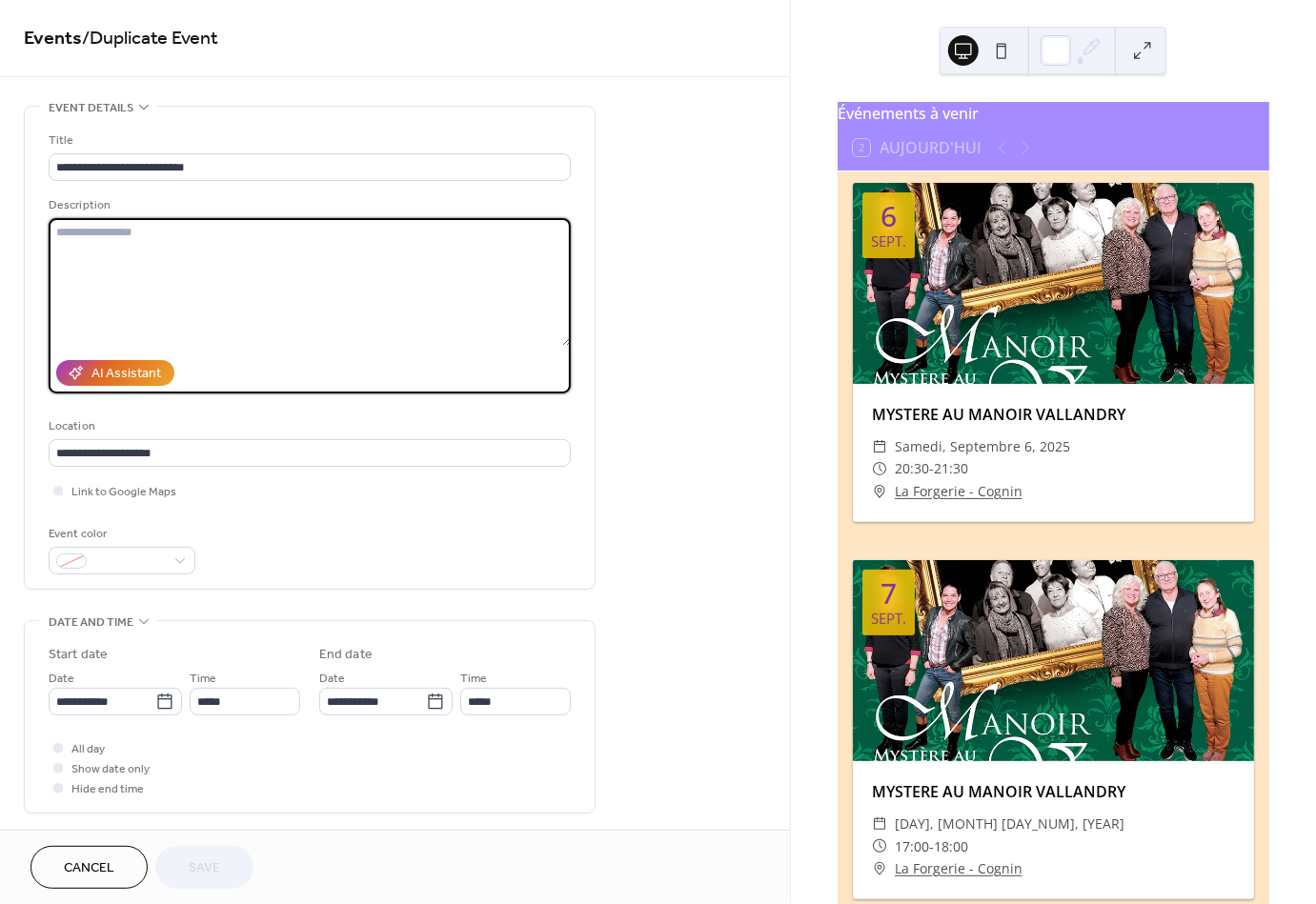 click at bounding box center [310, 282] 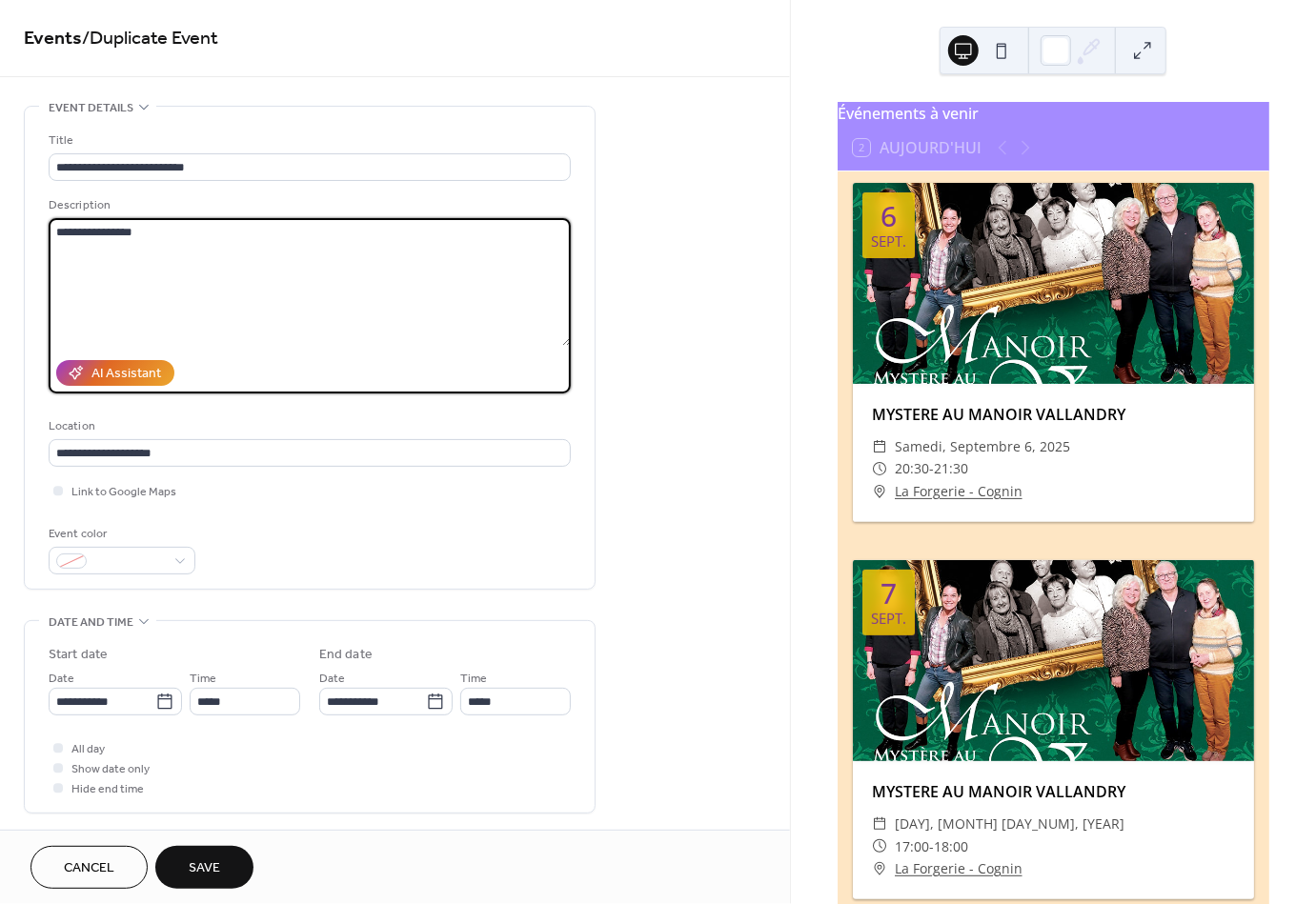 paste on "**********" 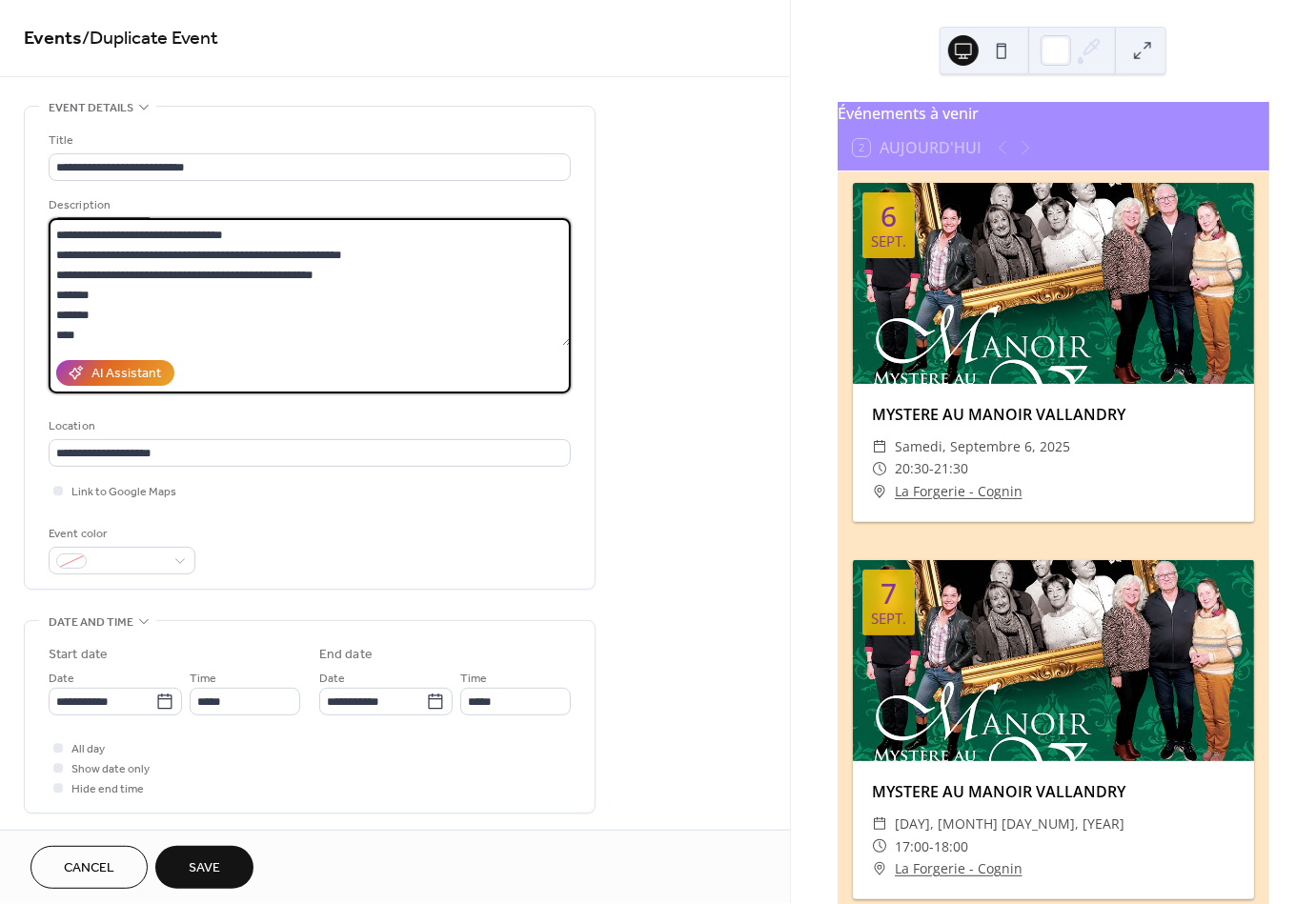 scroll, scrollTop: 0, scrollLeft: 0, axis: both 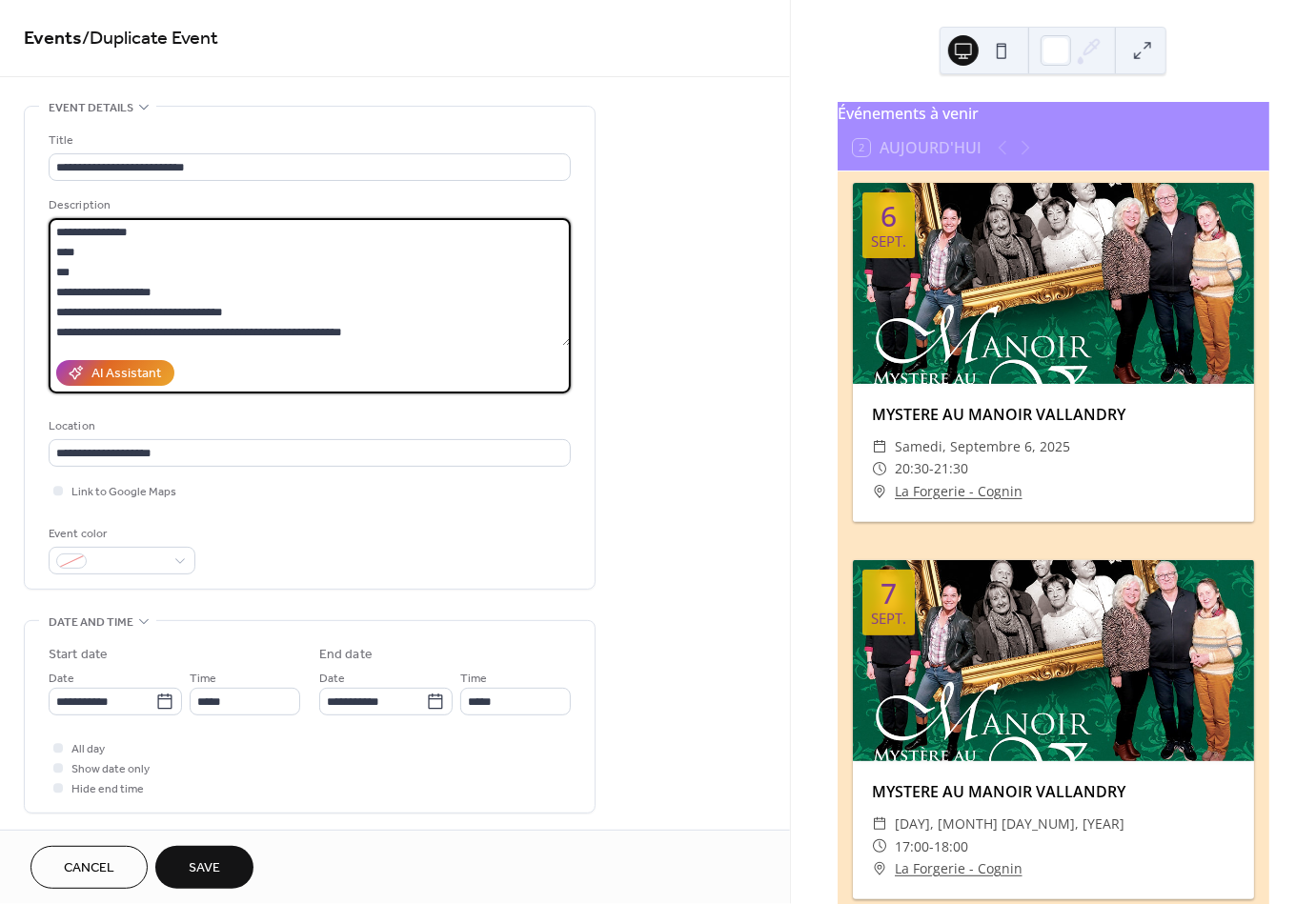 click on "**********" at bounding box center [310, 282] 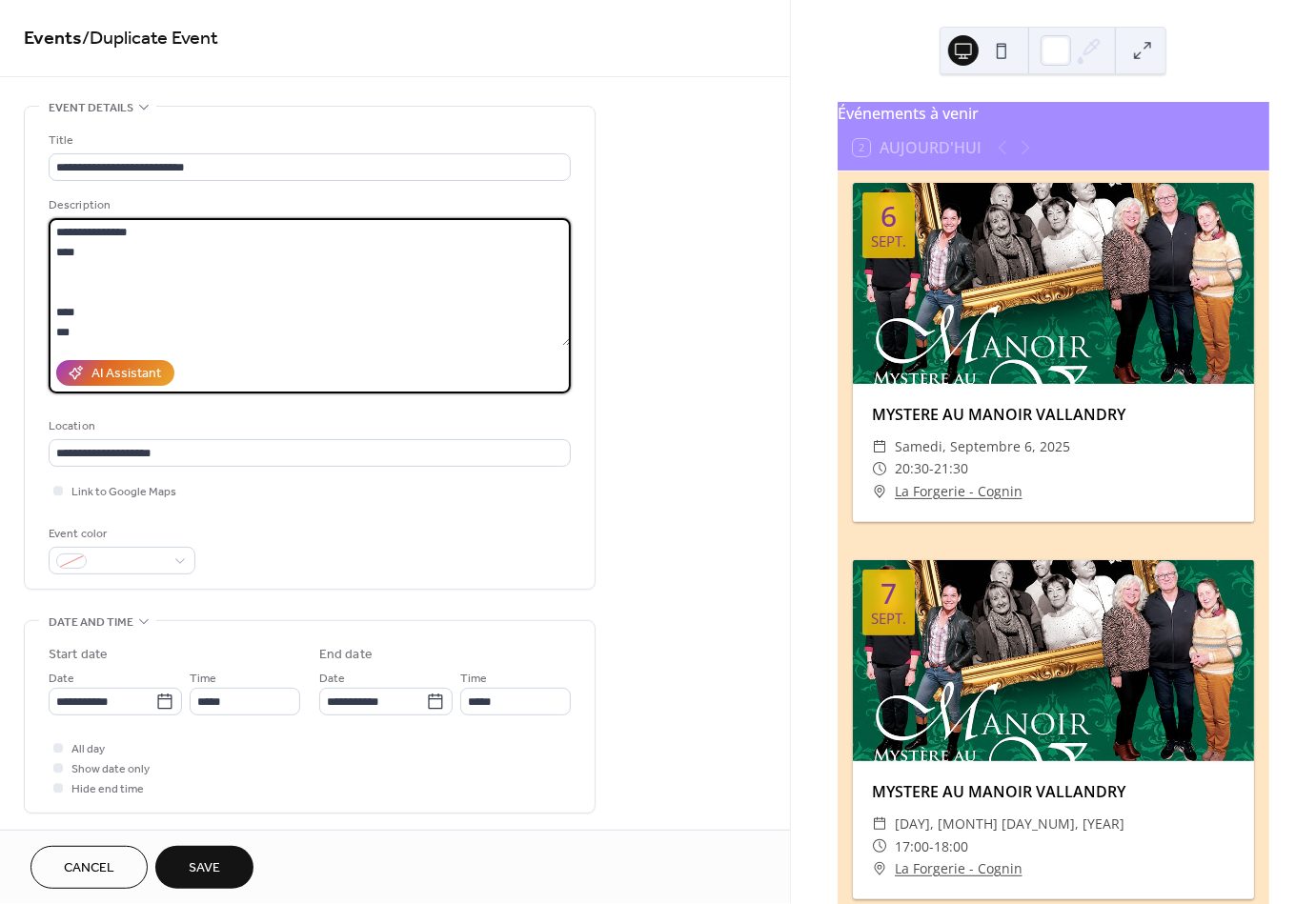 paste on "**********" 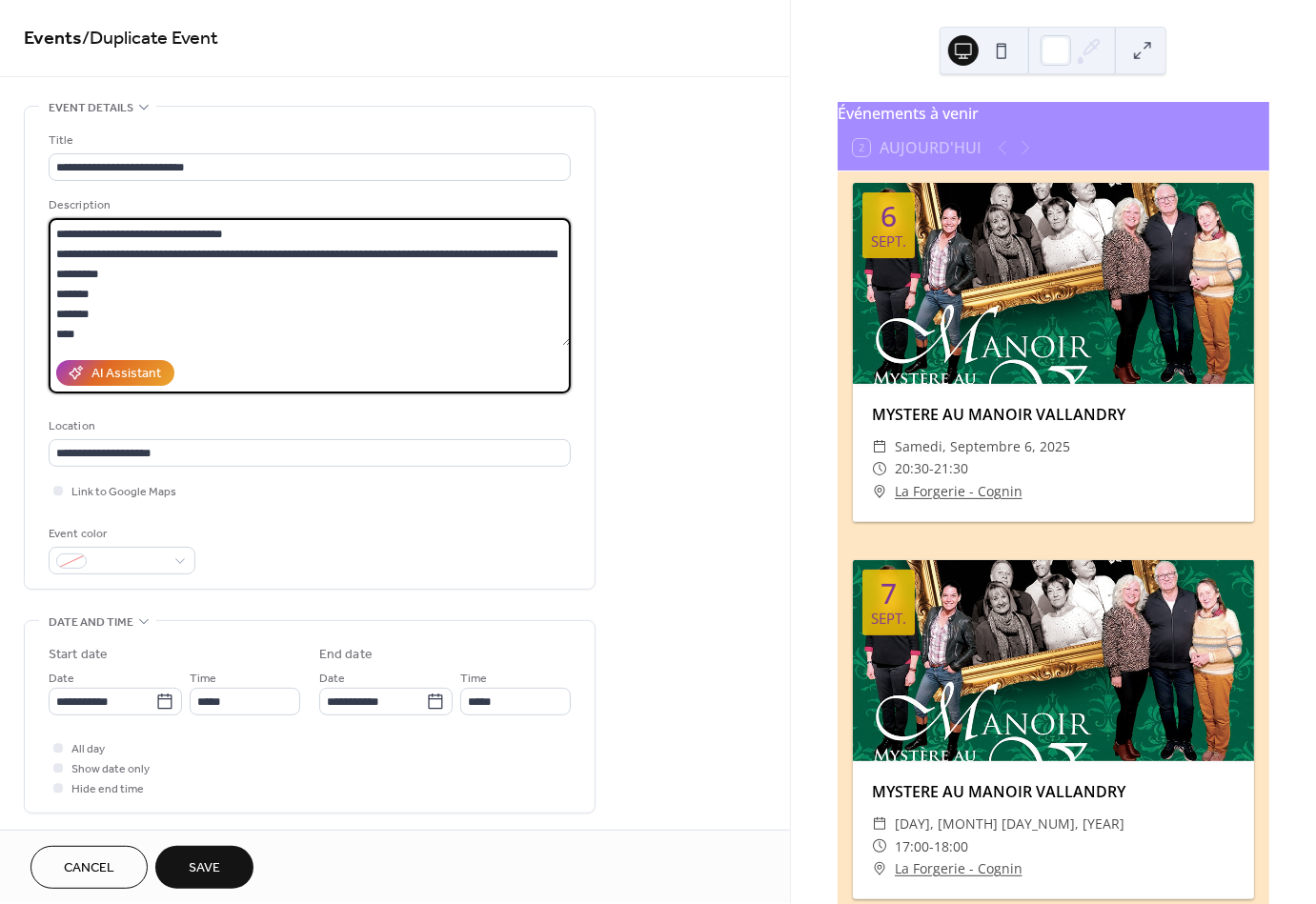 scroll, scrollTop: 157, scrollLeft: 0, axis: vertical 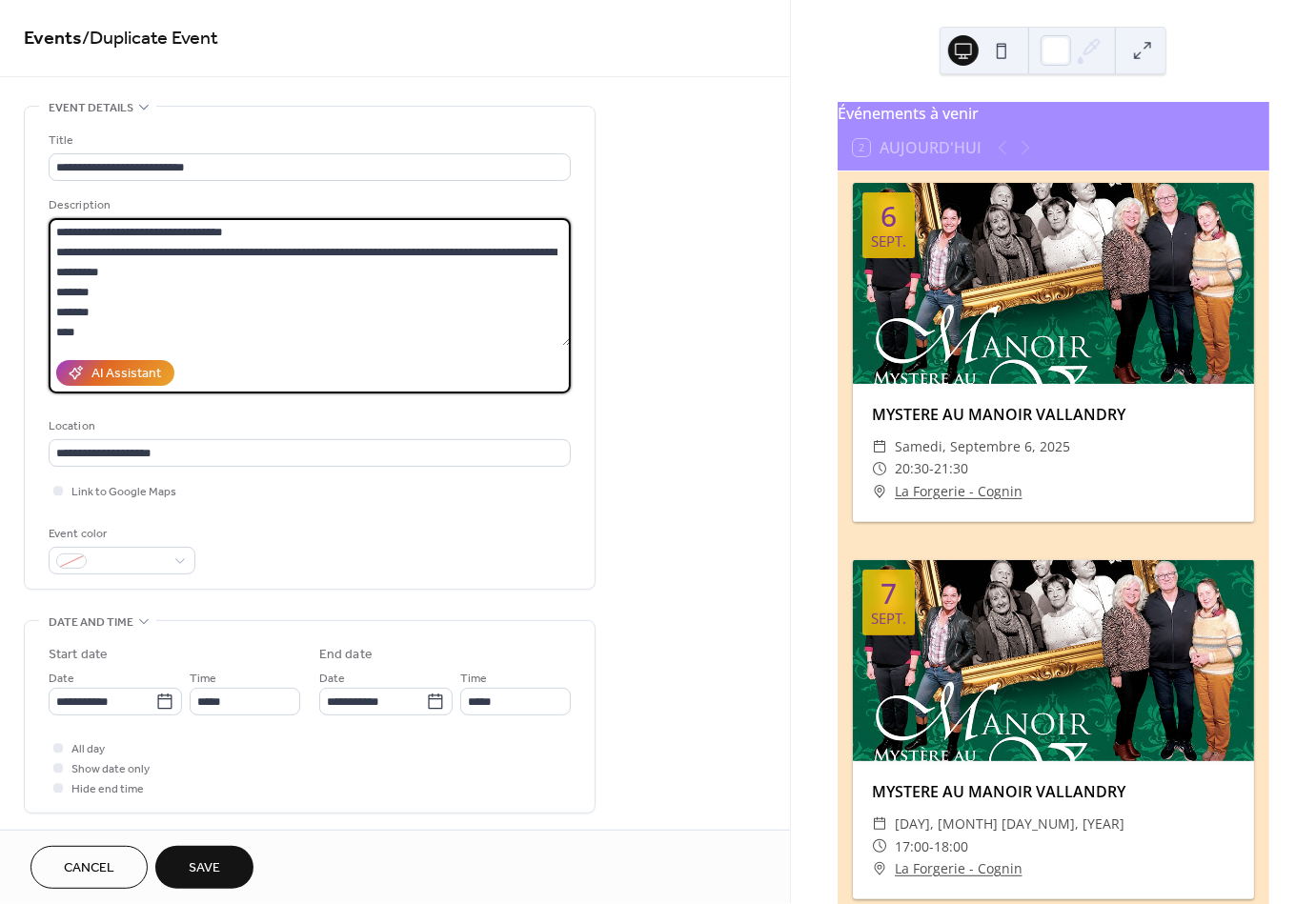 type on "**********" 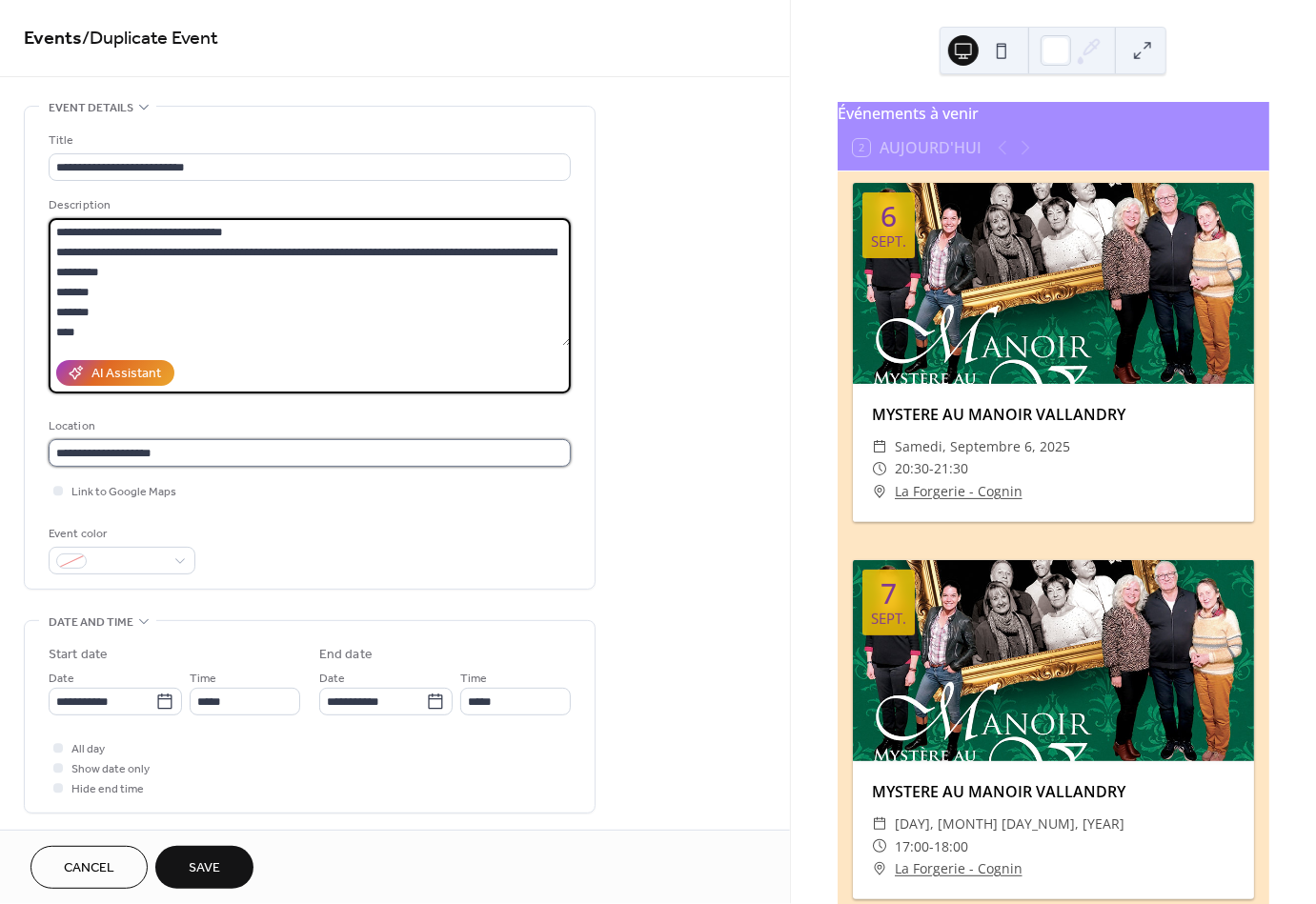 click on "**********" at bounding box center (310, 452) 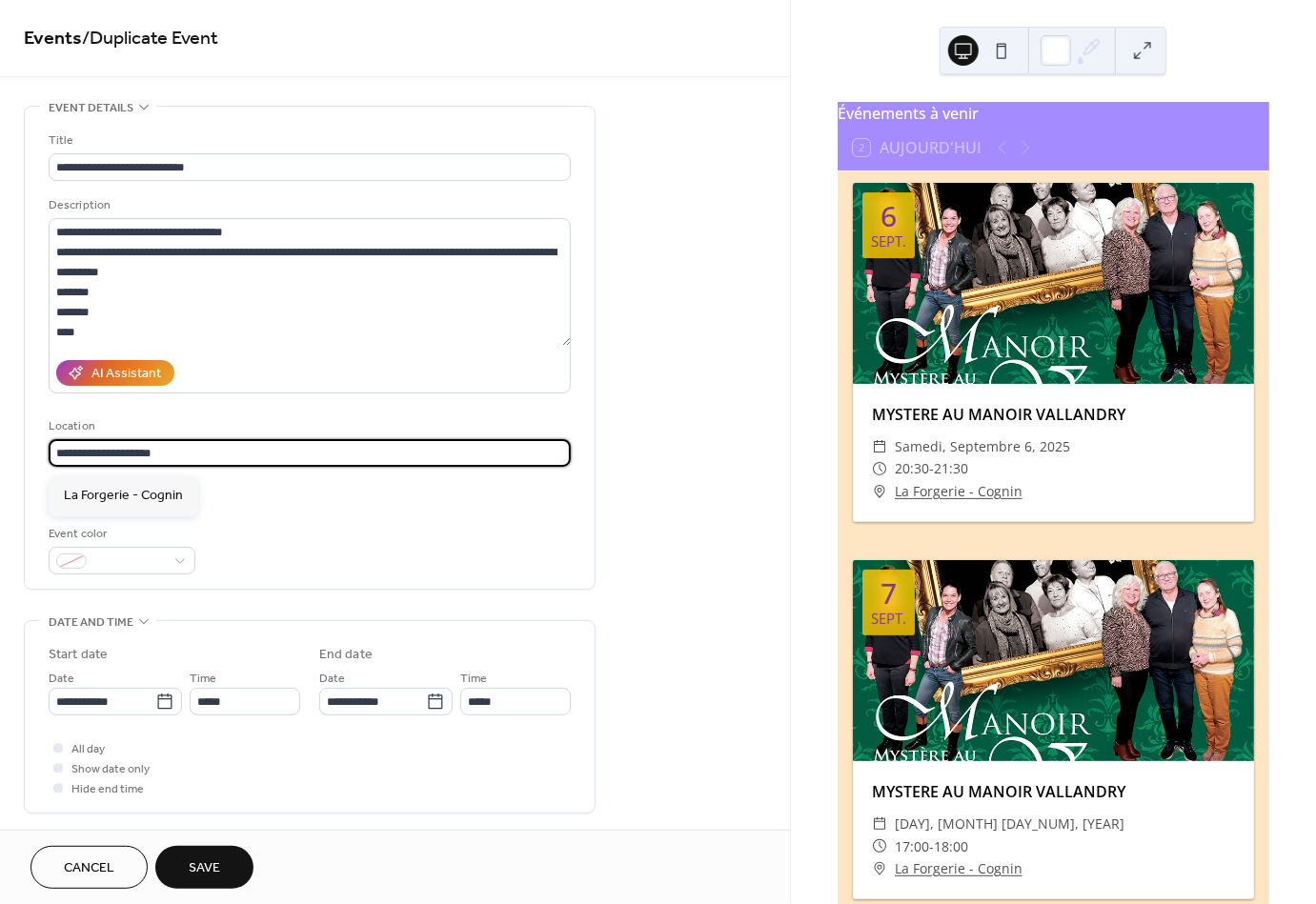 drag, startPoint x: 236, startPoint y: 467, endPoint x: -50, endPoint y: 432, distance: 288.13365 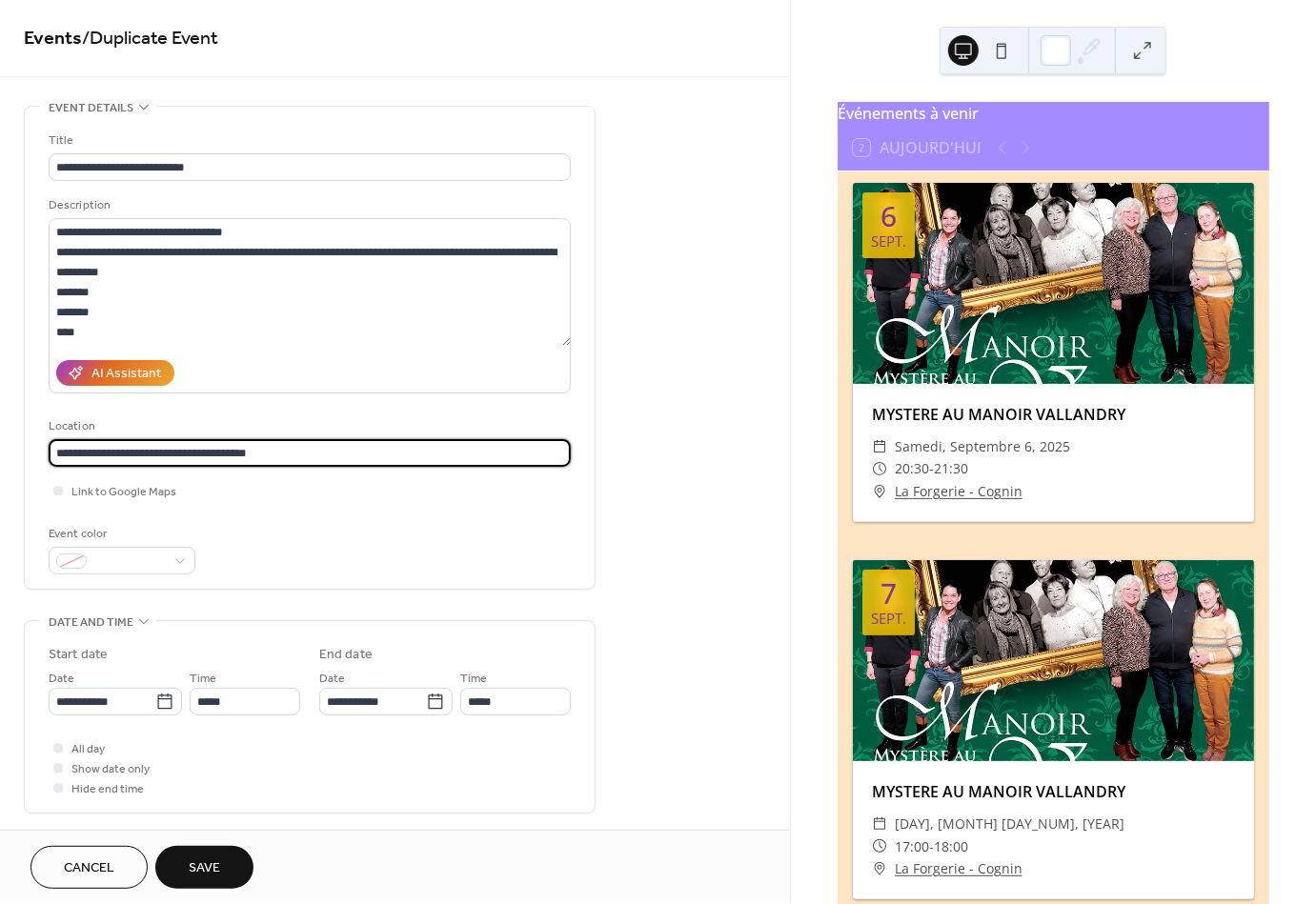 type on "**********" 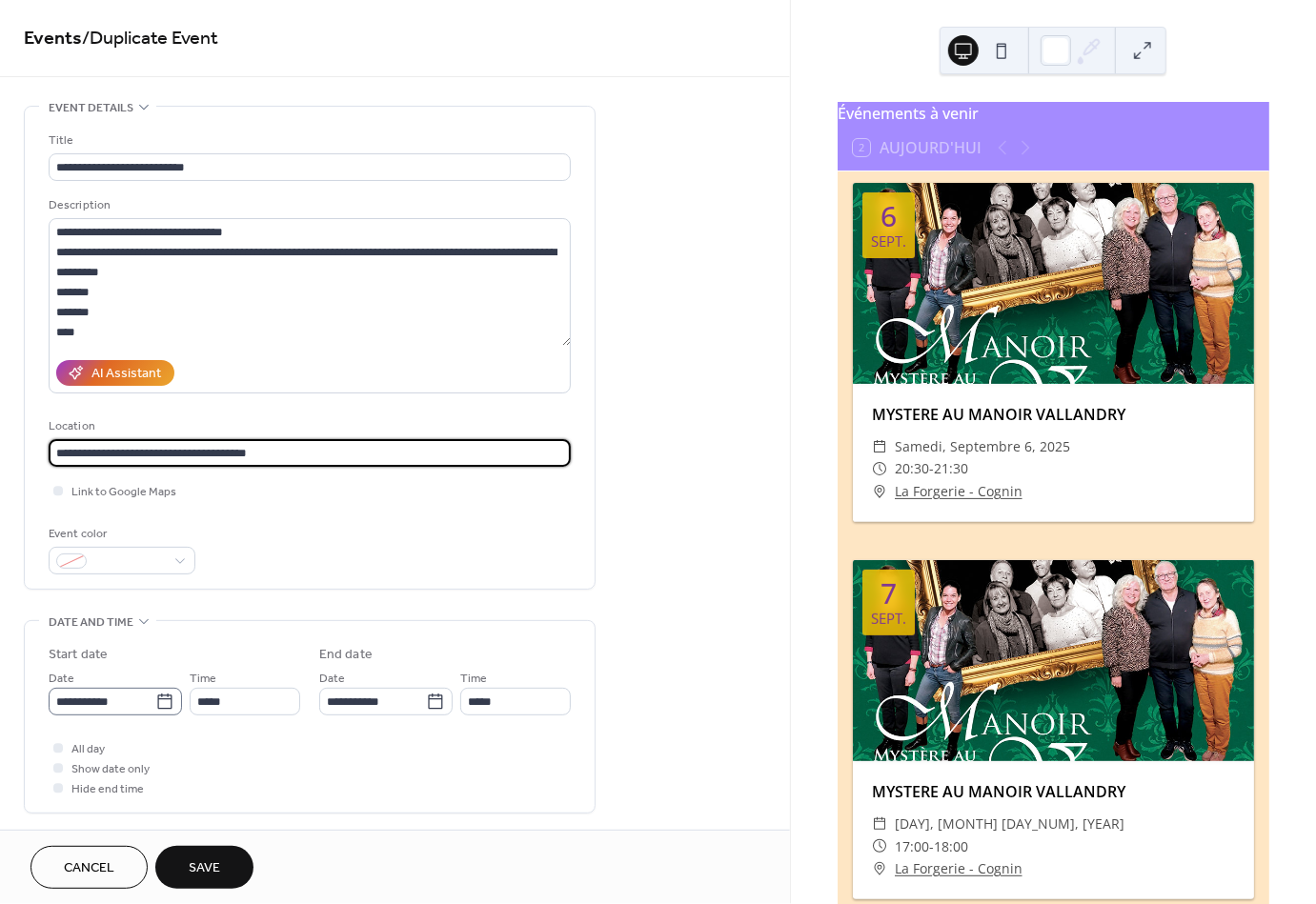 click 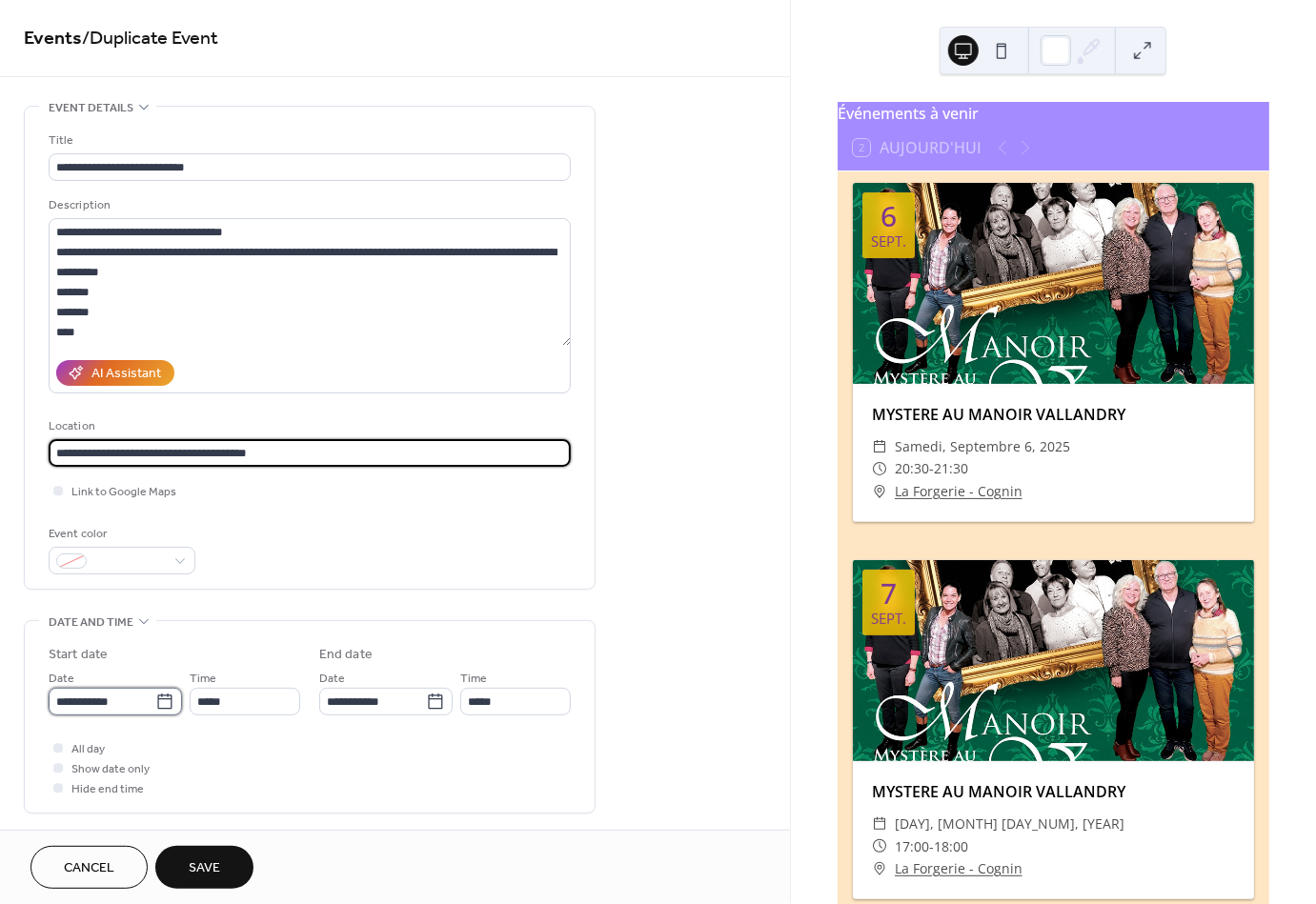 click on "**********" at bounding box center [102, 701] 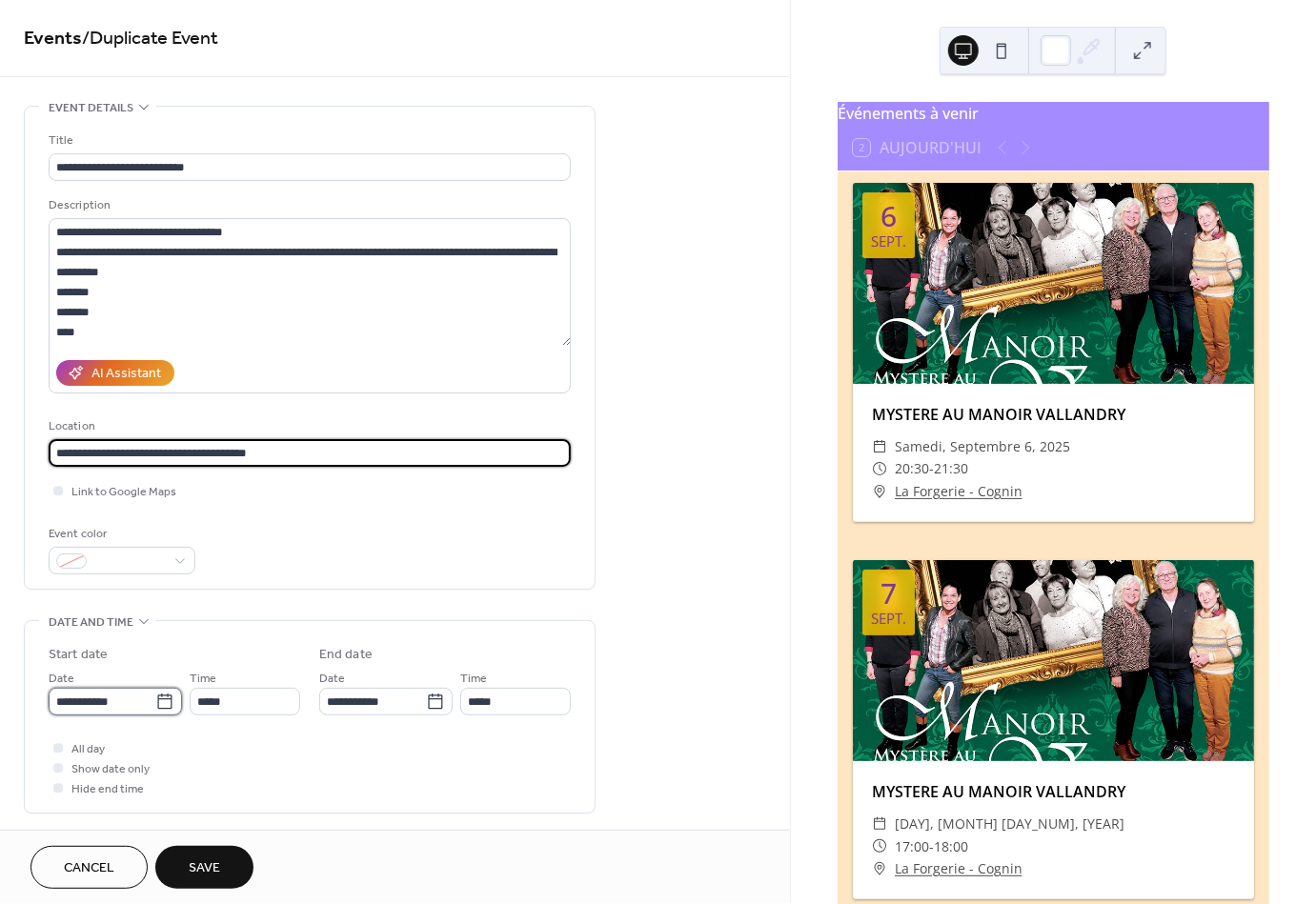 type 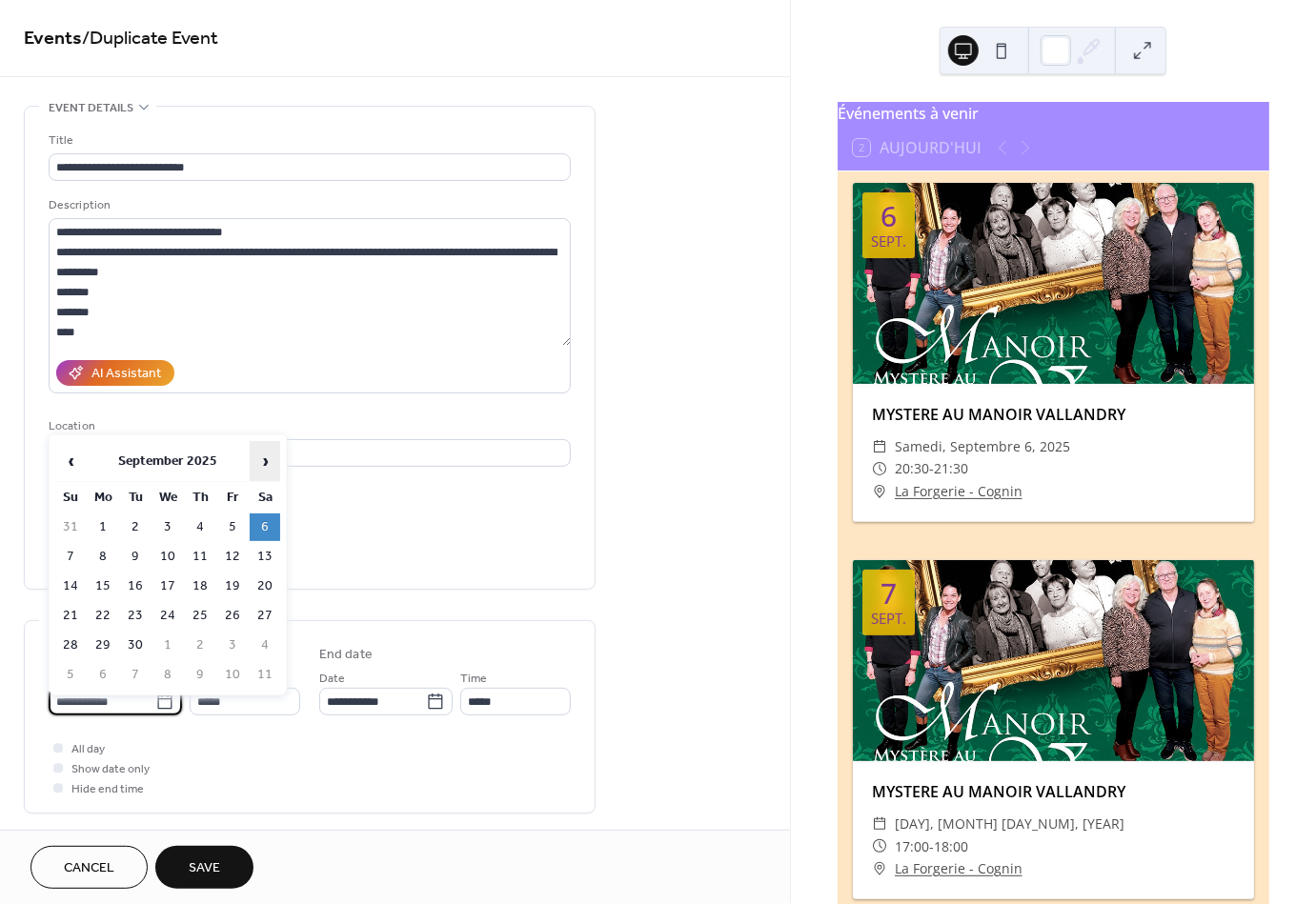 click on "›" at bounding box center [265, 461] 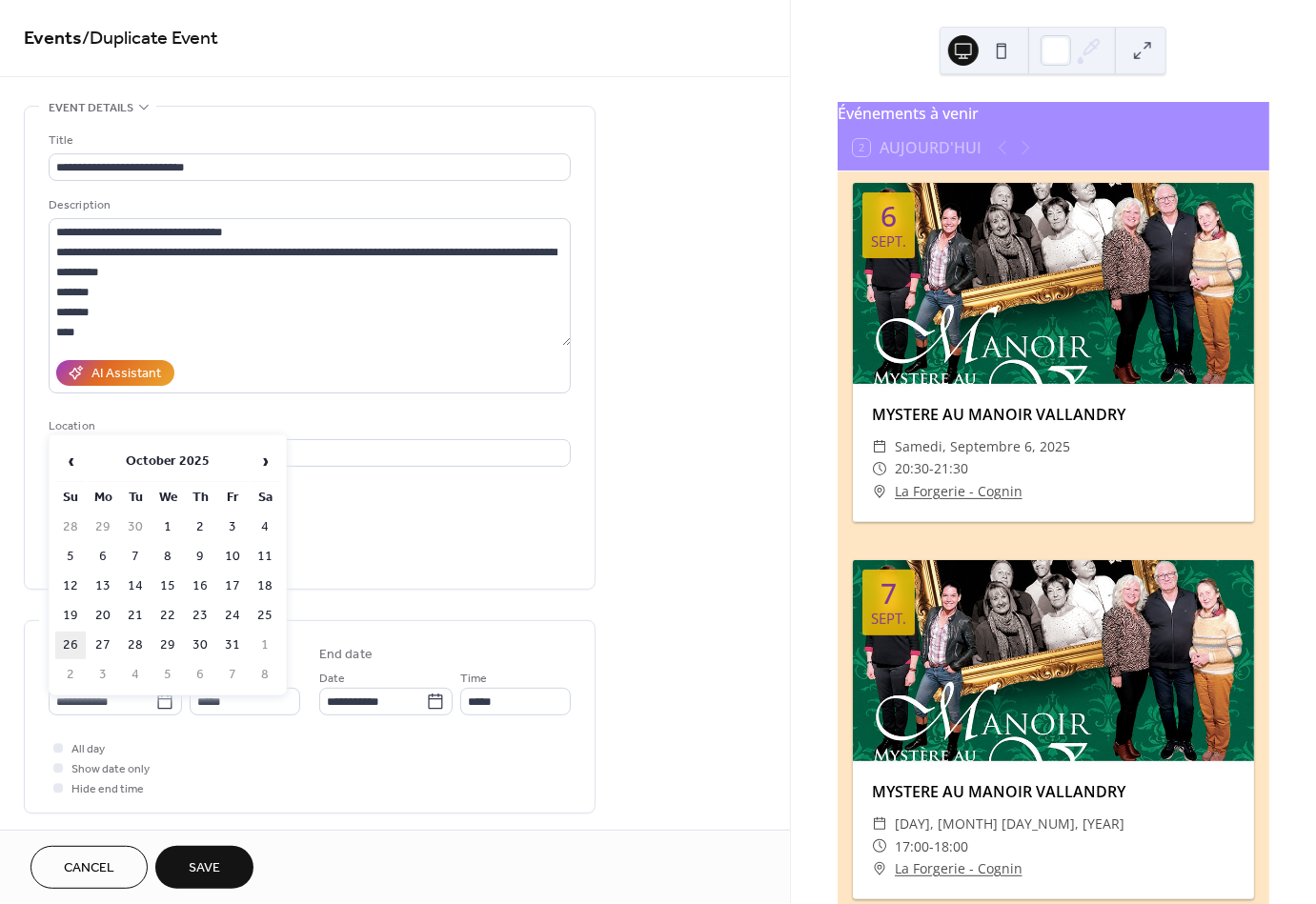 click on "26" at bounding box center [71, 645] 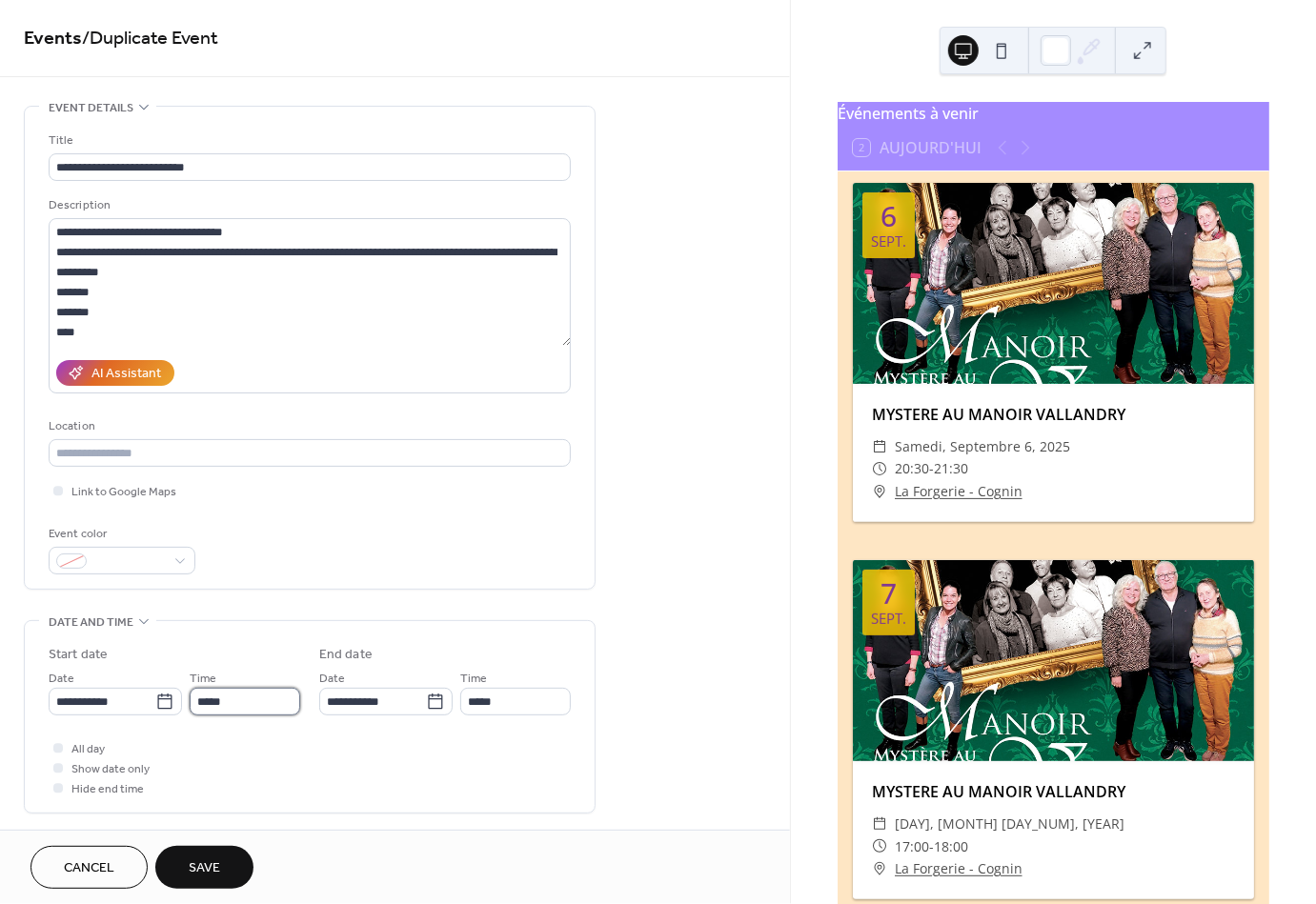 click on "*****" at bounding box center (245, 701) 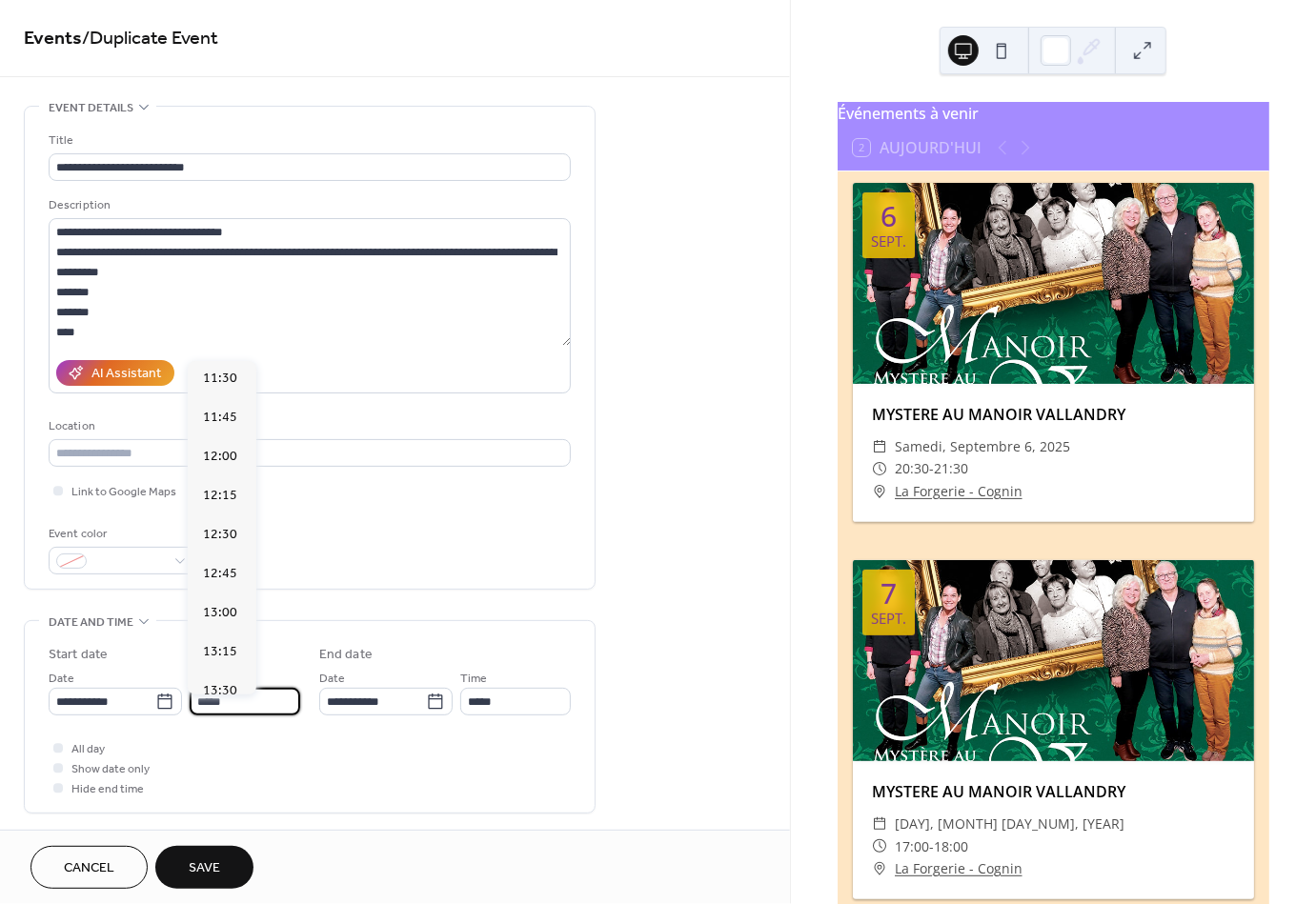 scroll, scrollTop: 1766, scrollLeft: 0, axis: vertical 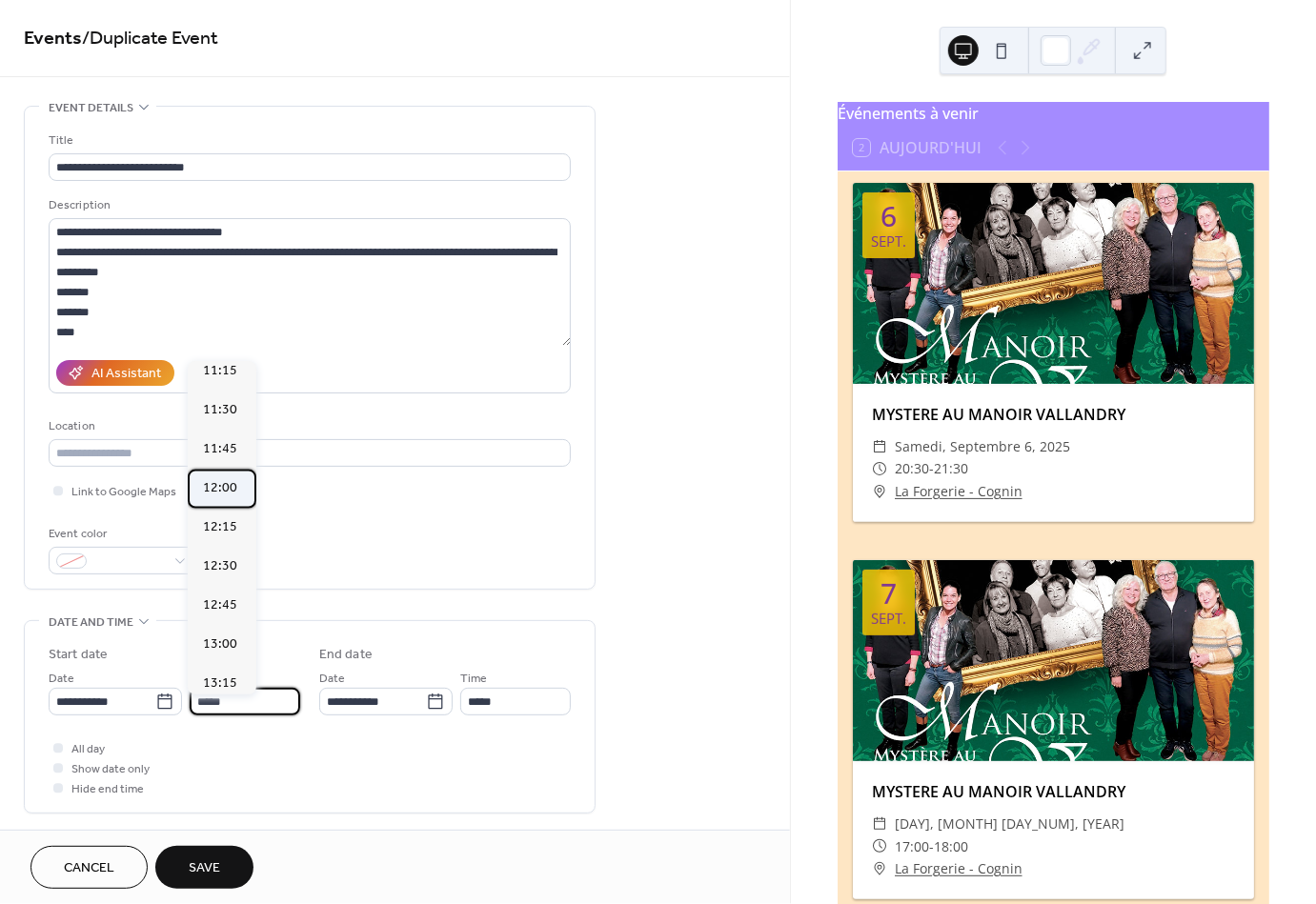 click on "[TIME]" at bounding box center (220, 489) 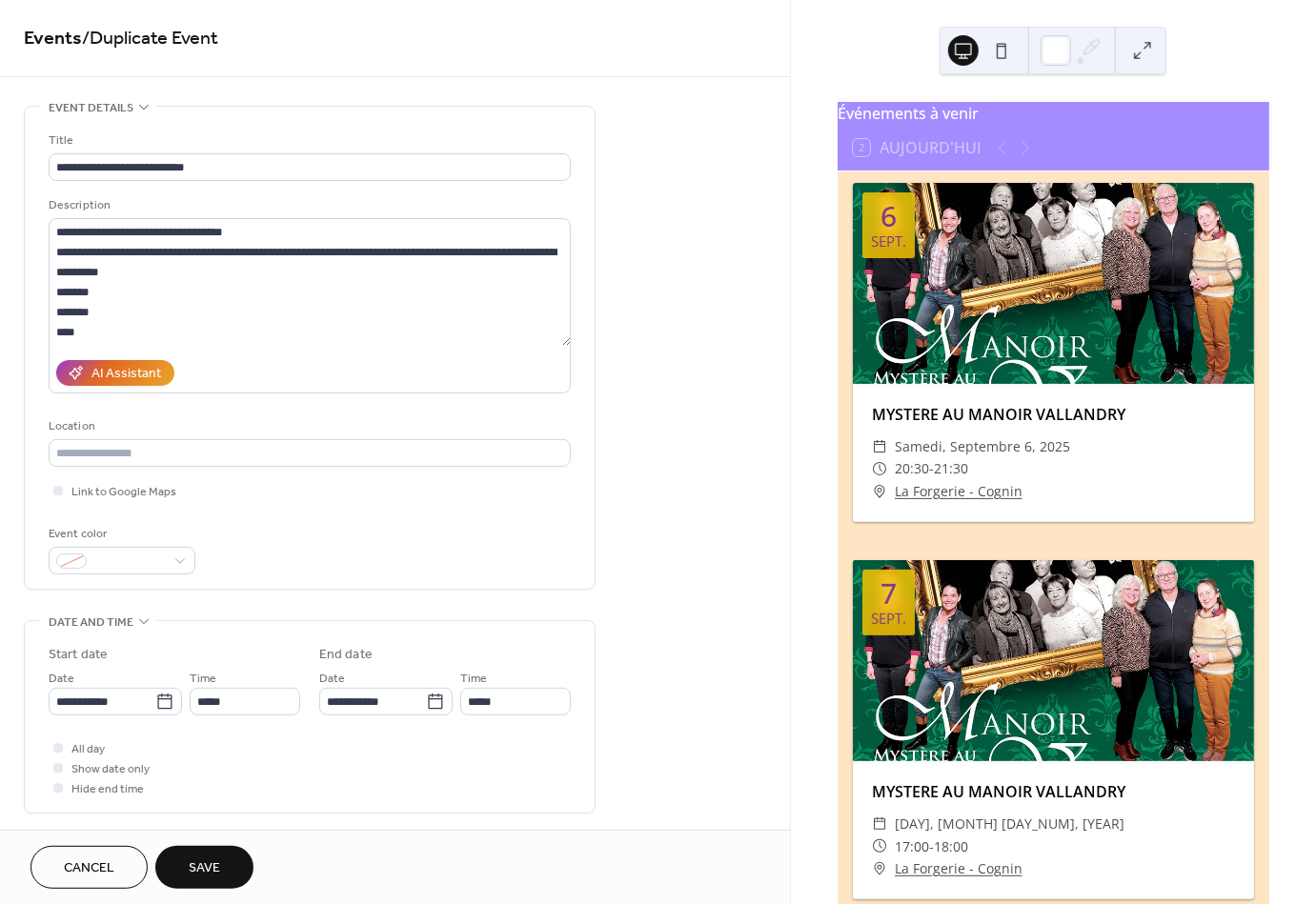 type on "*****" 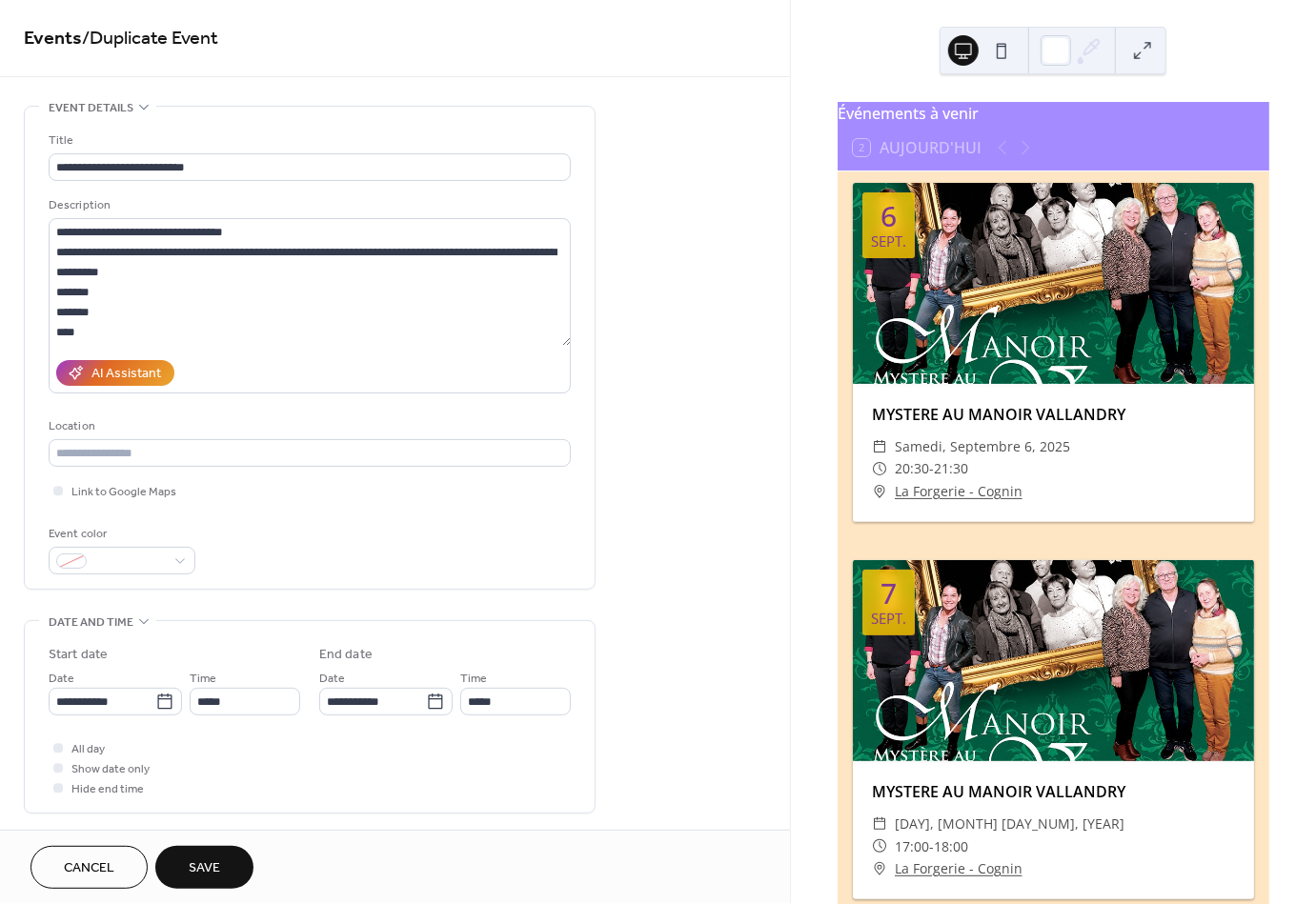 click on "All day Show date only Hide end time" at bounding box center [310, 768] 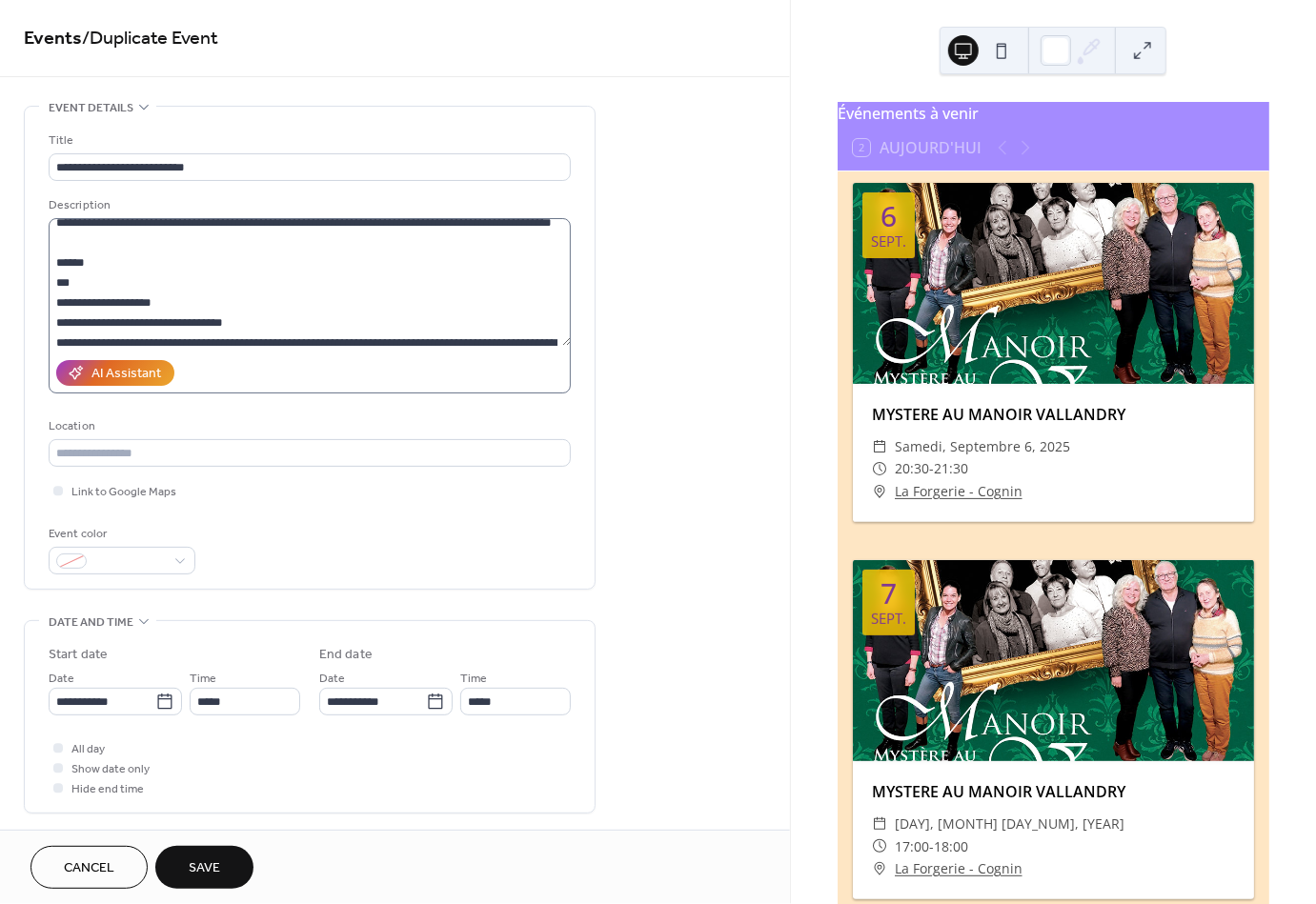 scroll, scrollTop: 0, scrollLeft: 0, axis: both 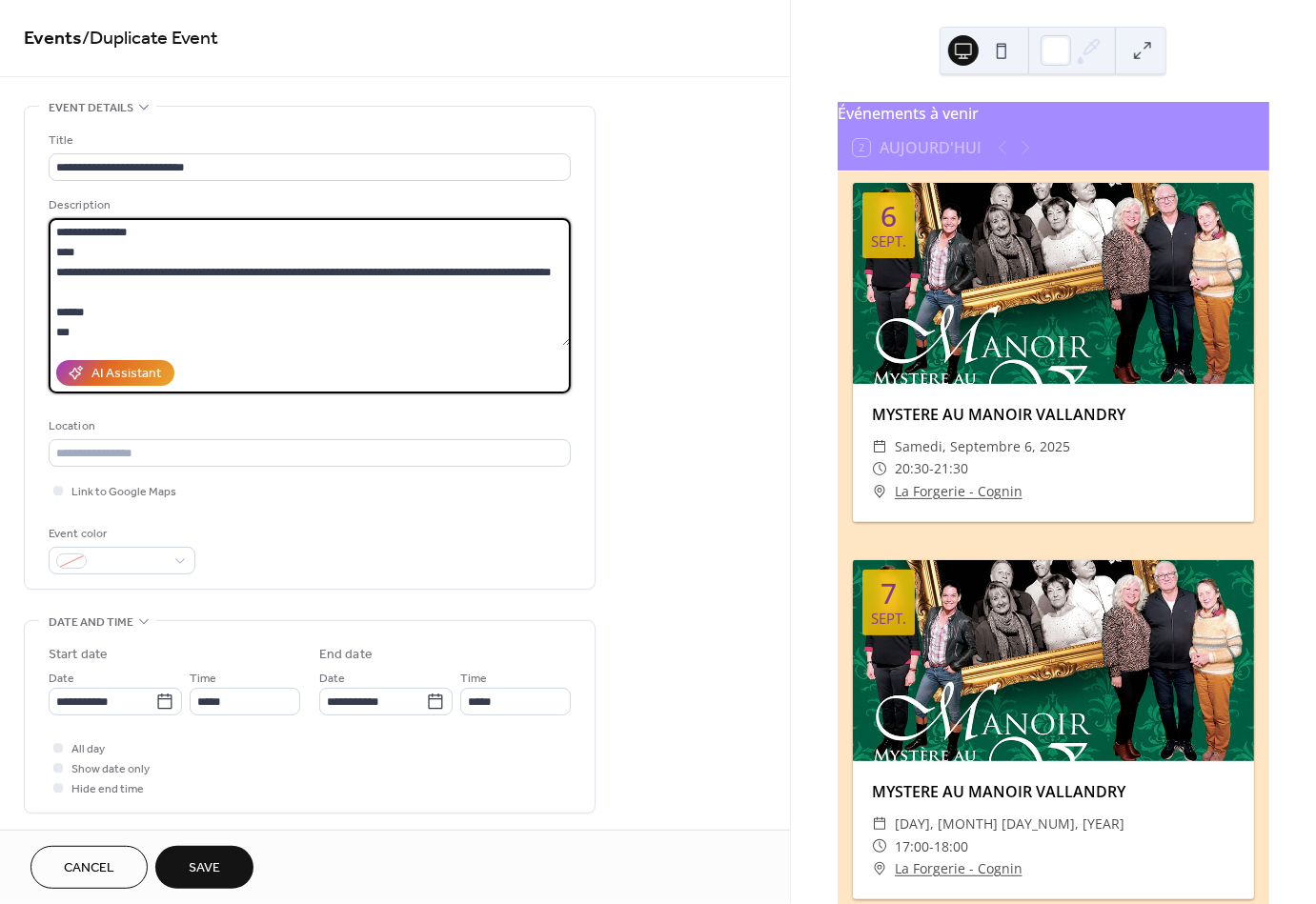 drag, startPoint x: 161, startPoint y: 230, endPoint x: 36, endPoint y: 231, distance: 125.004 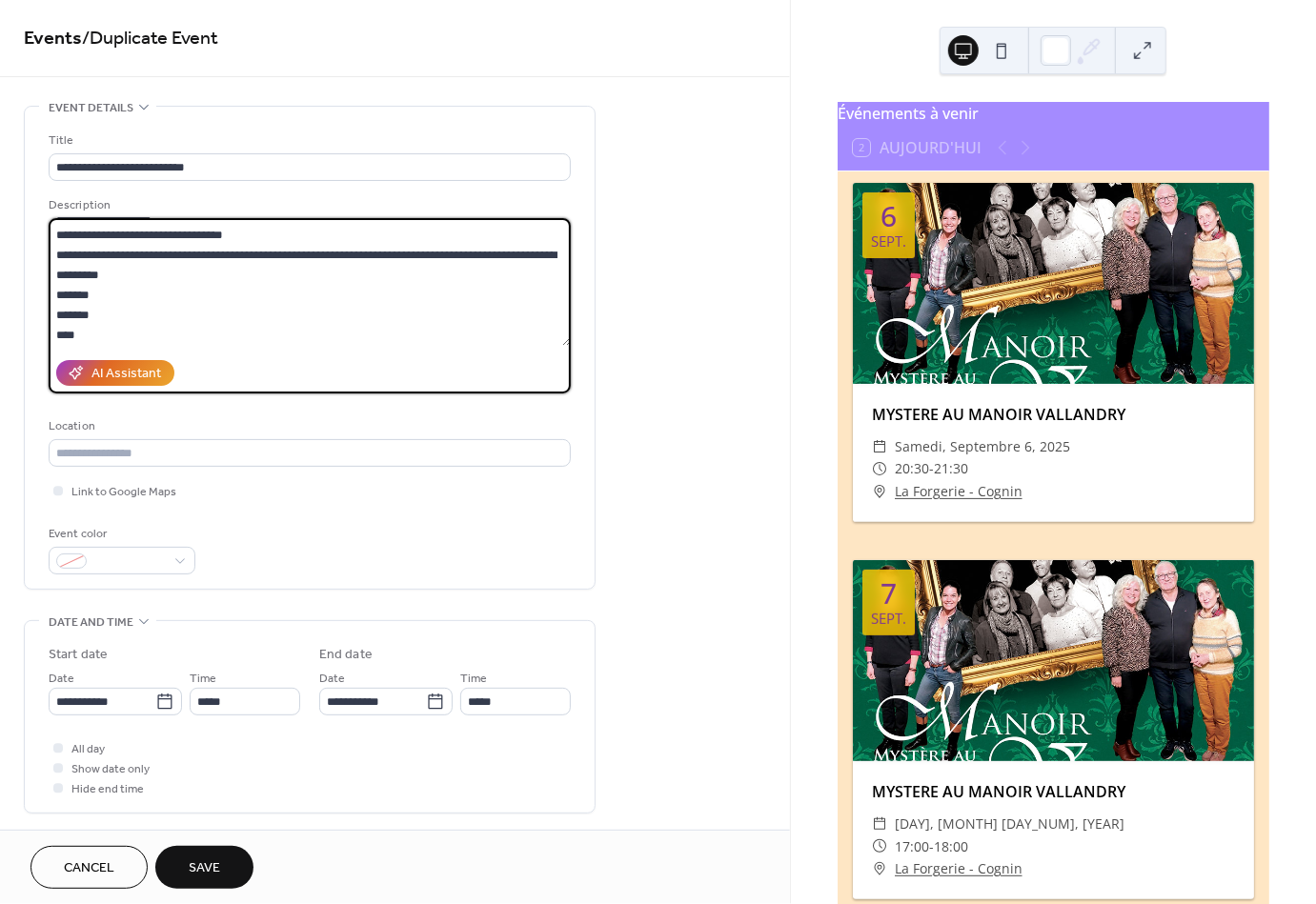 scroll, scrollTop: 177, scrollLeft: 0, axis: vertical 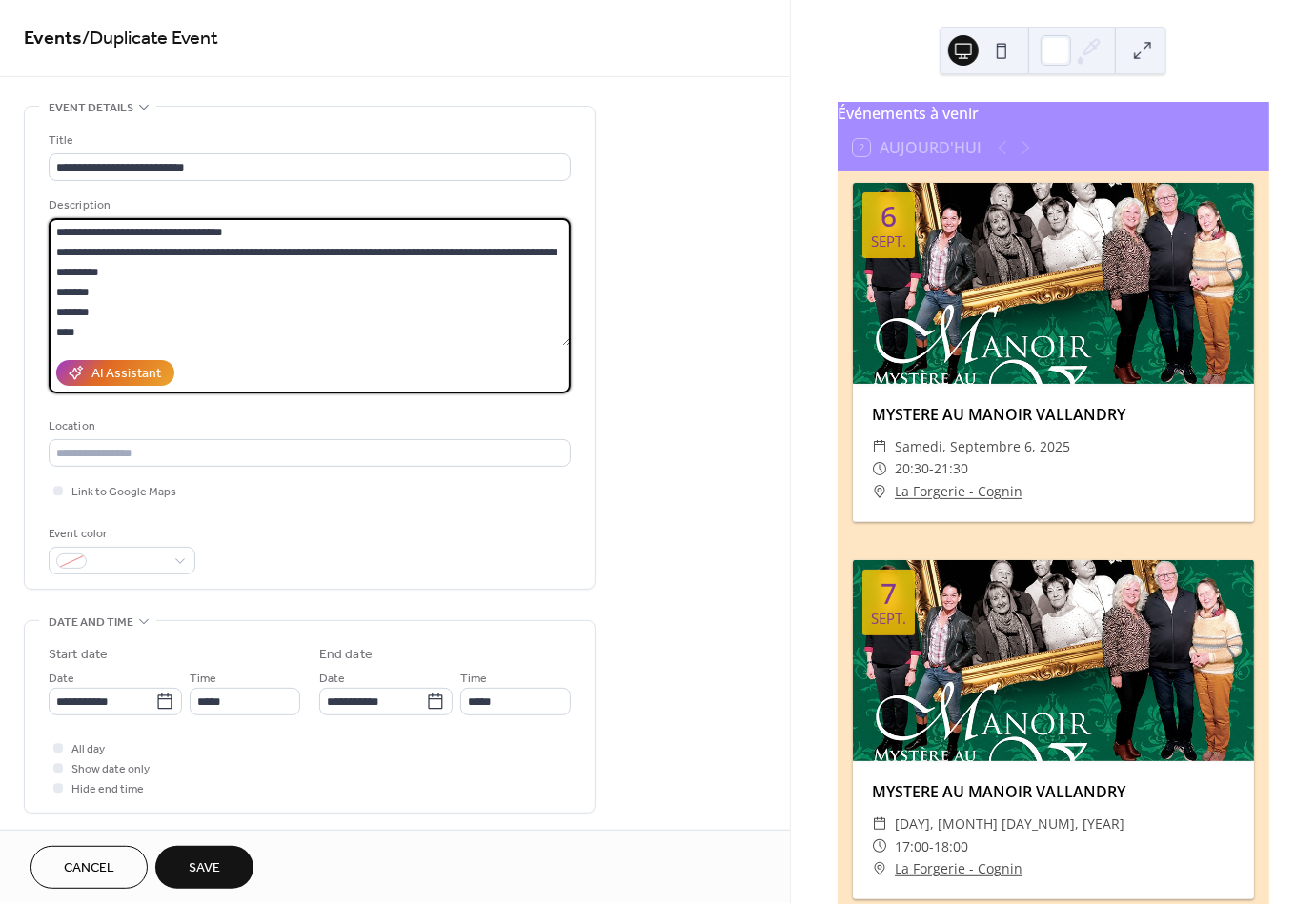 type on "**********" 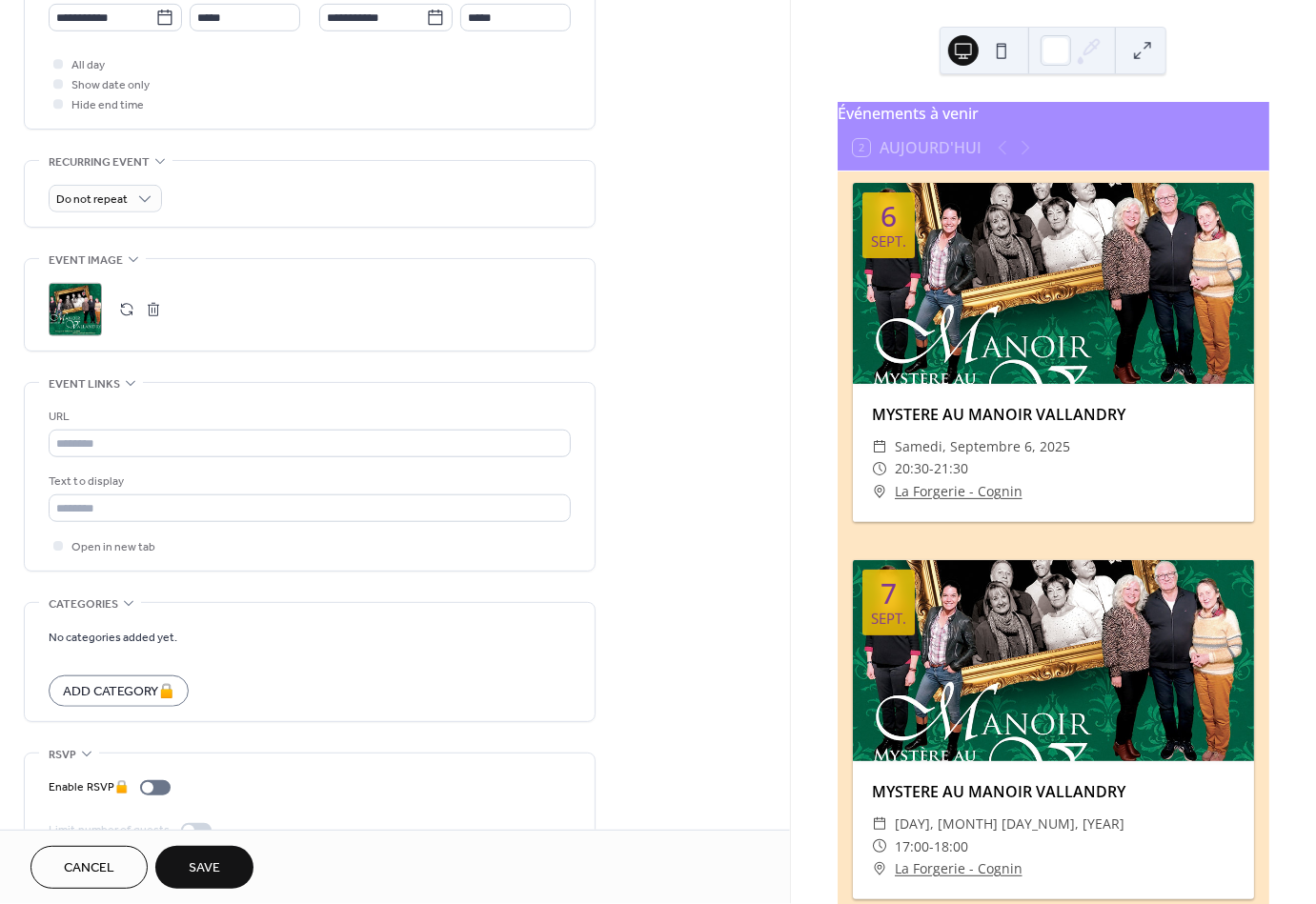 scroll, scrollTop: 743, scrollLeft: 0, axis: vertical 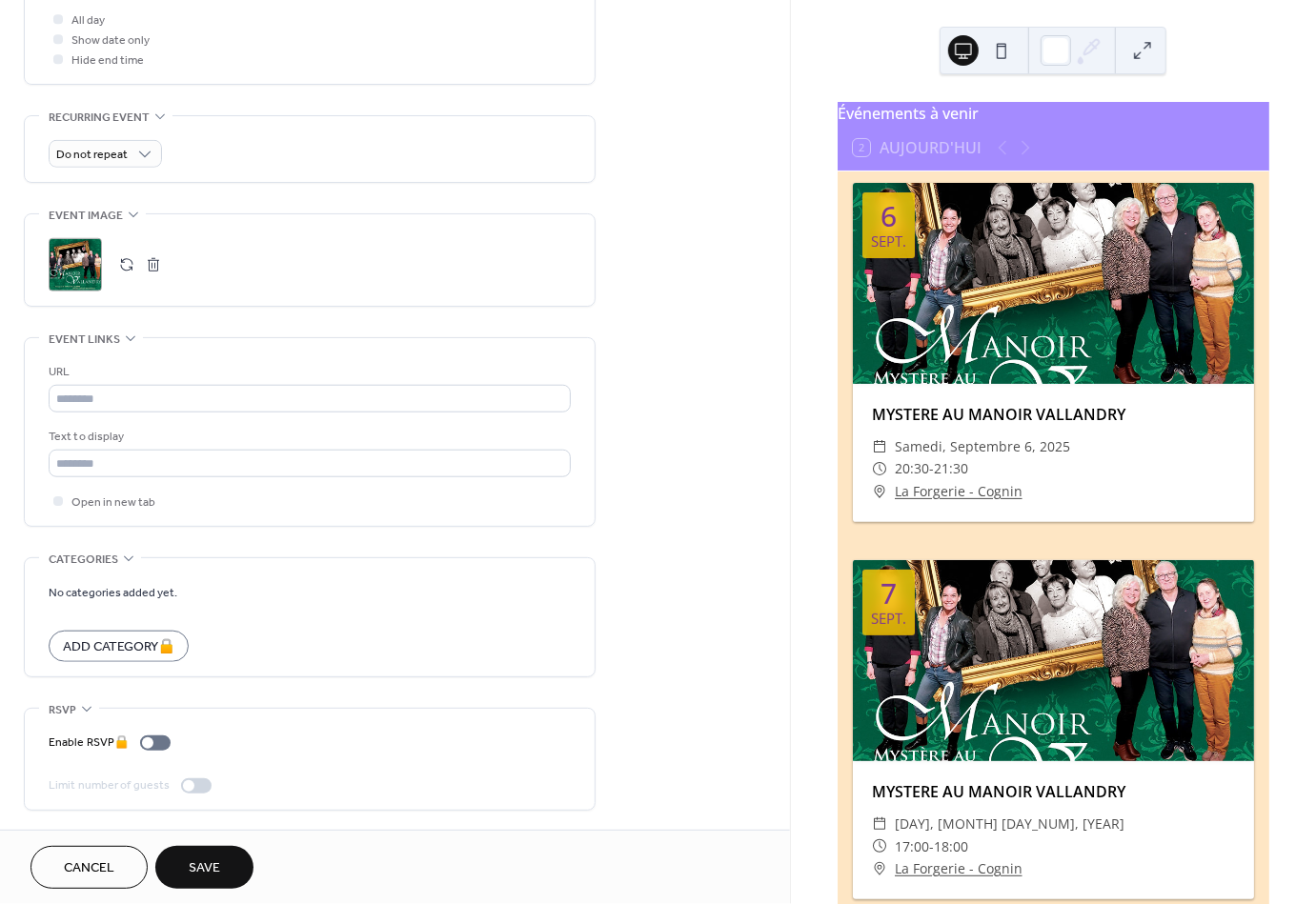 click on "Save" at bounding box center [204, 869] 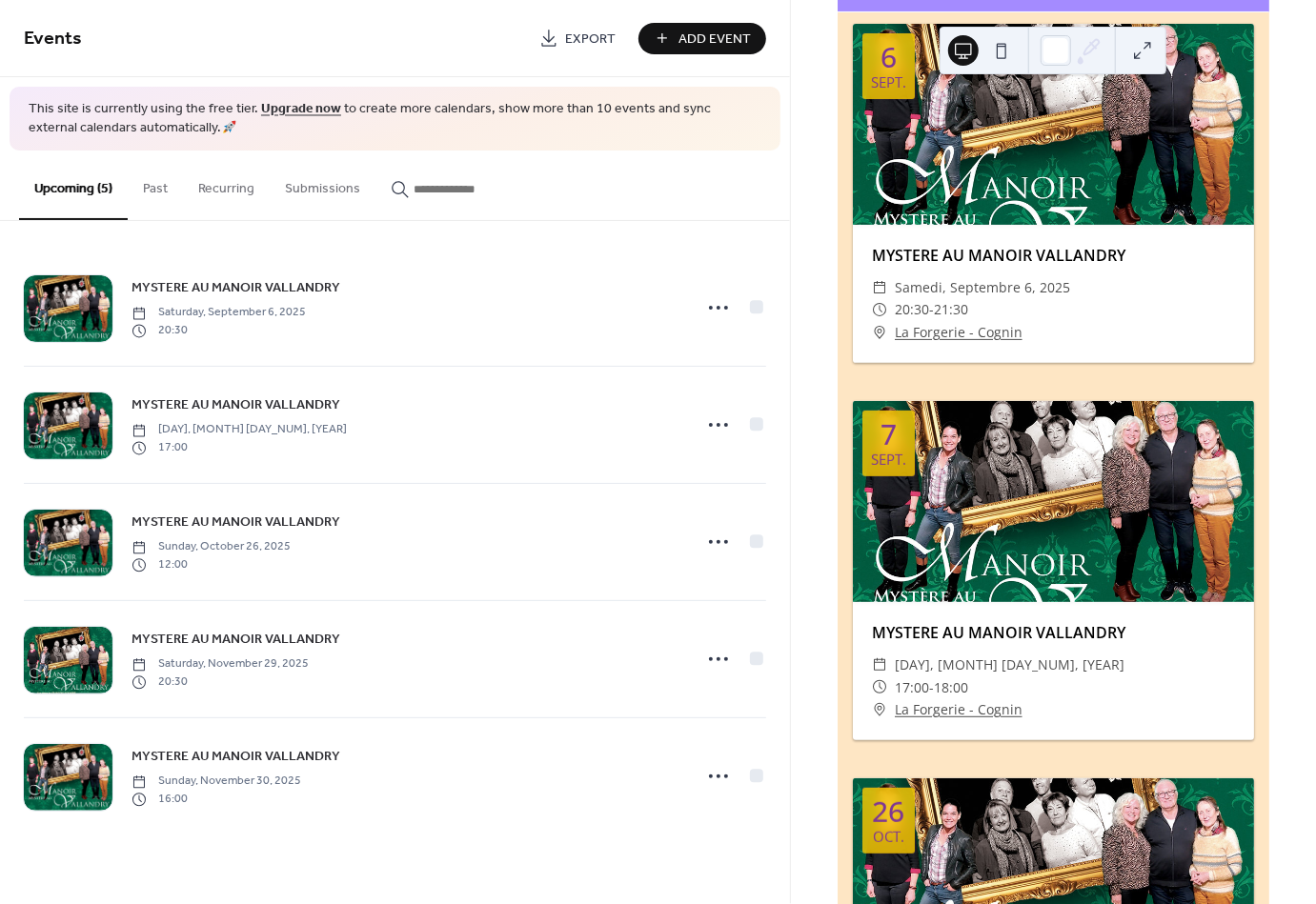 scroll, scrollTop: 0, scrollLeft: 0, axis: both 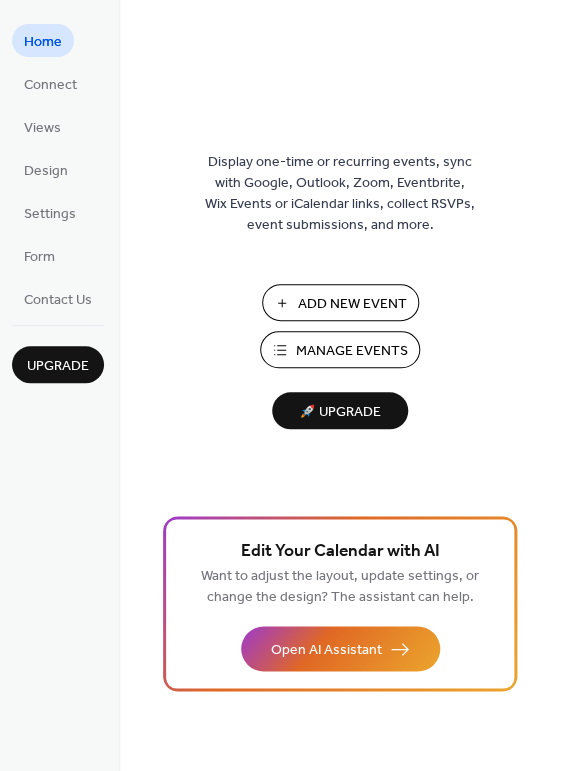 click on "Manage Events" at bounding box center (352, 351) 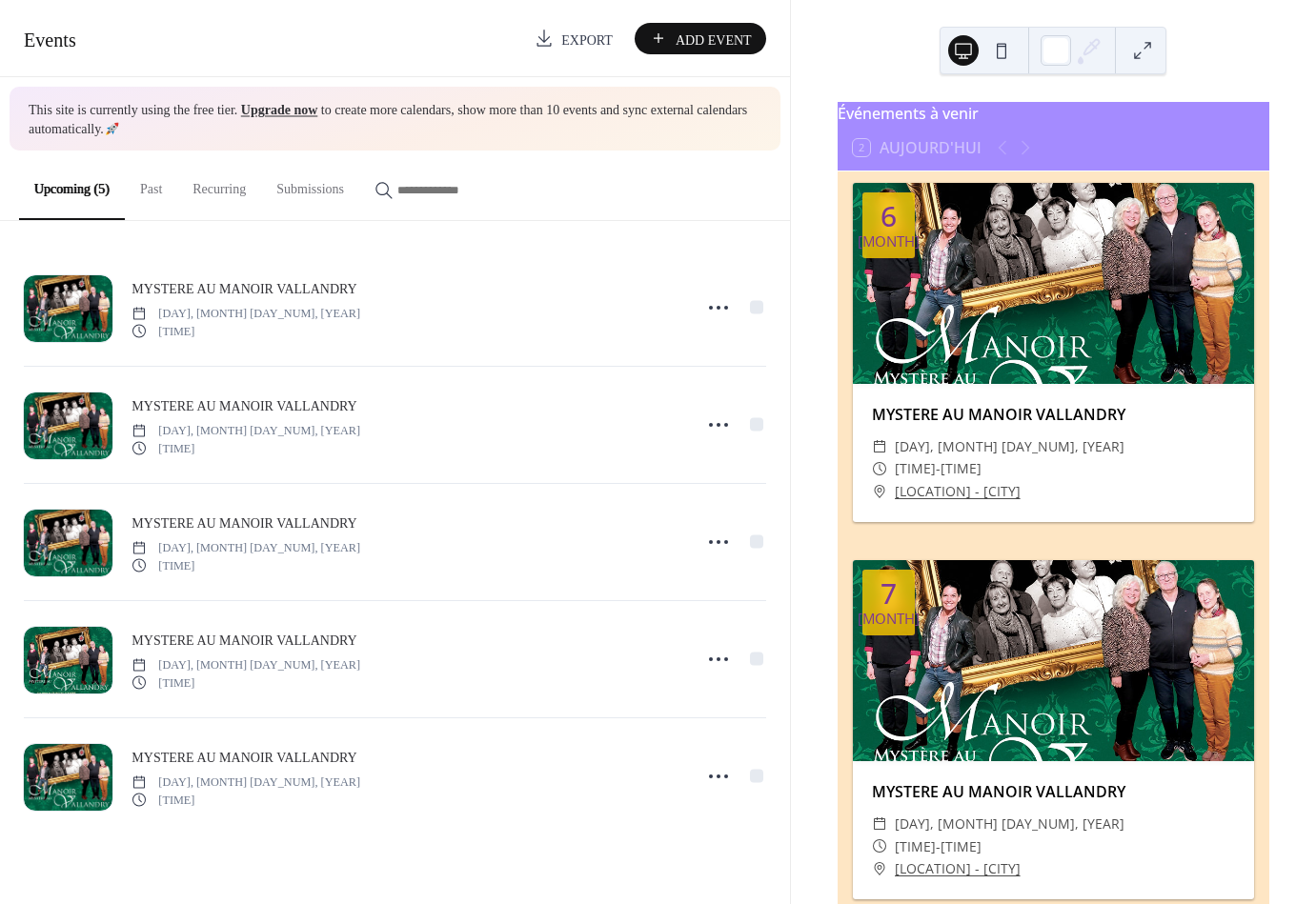 scroll, scrollTop: 0, scrollLeft: 0, axis: both 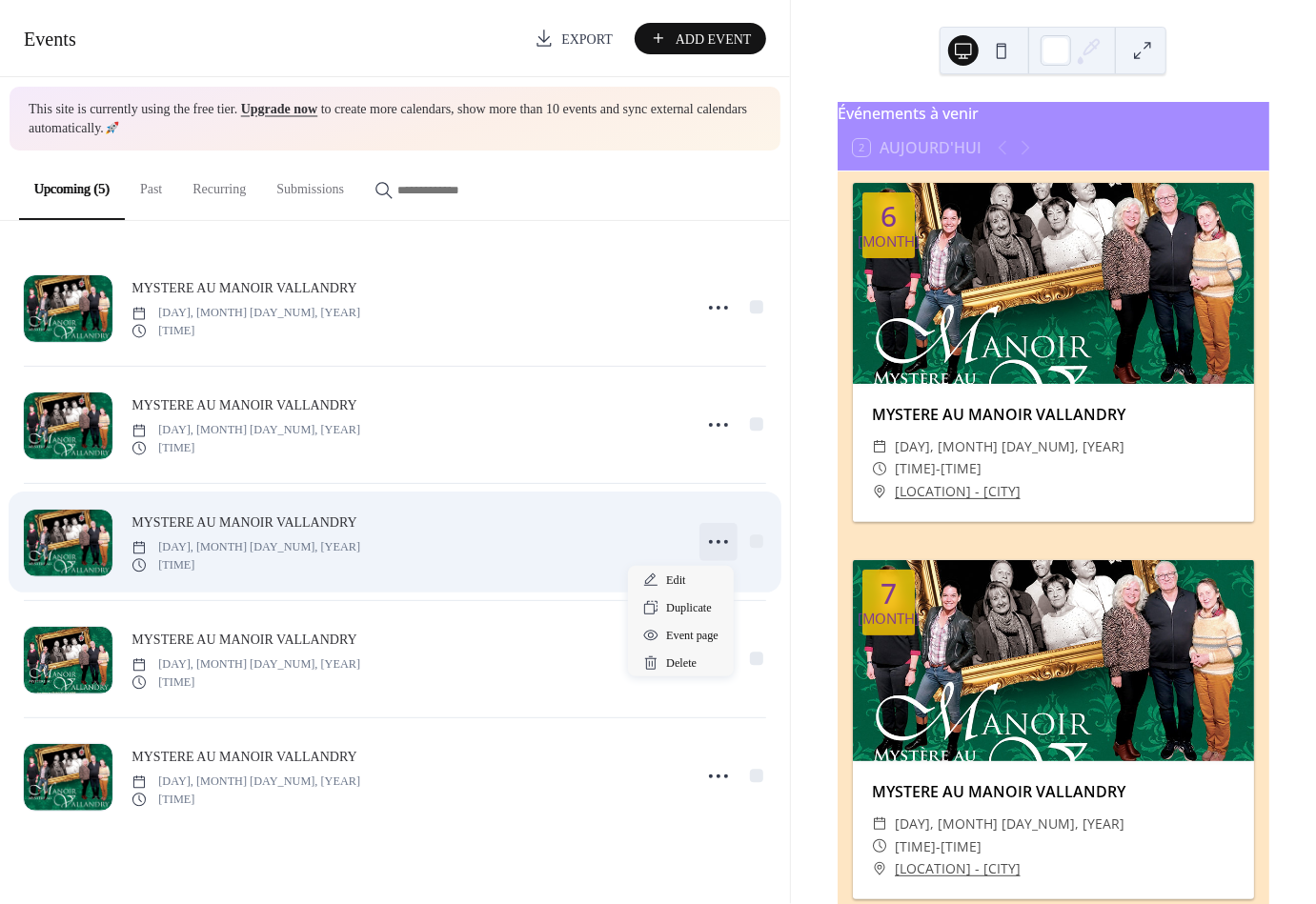 click 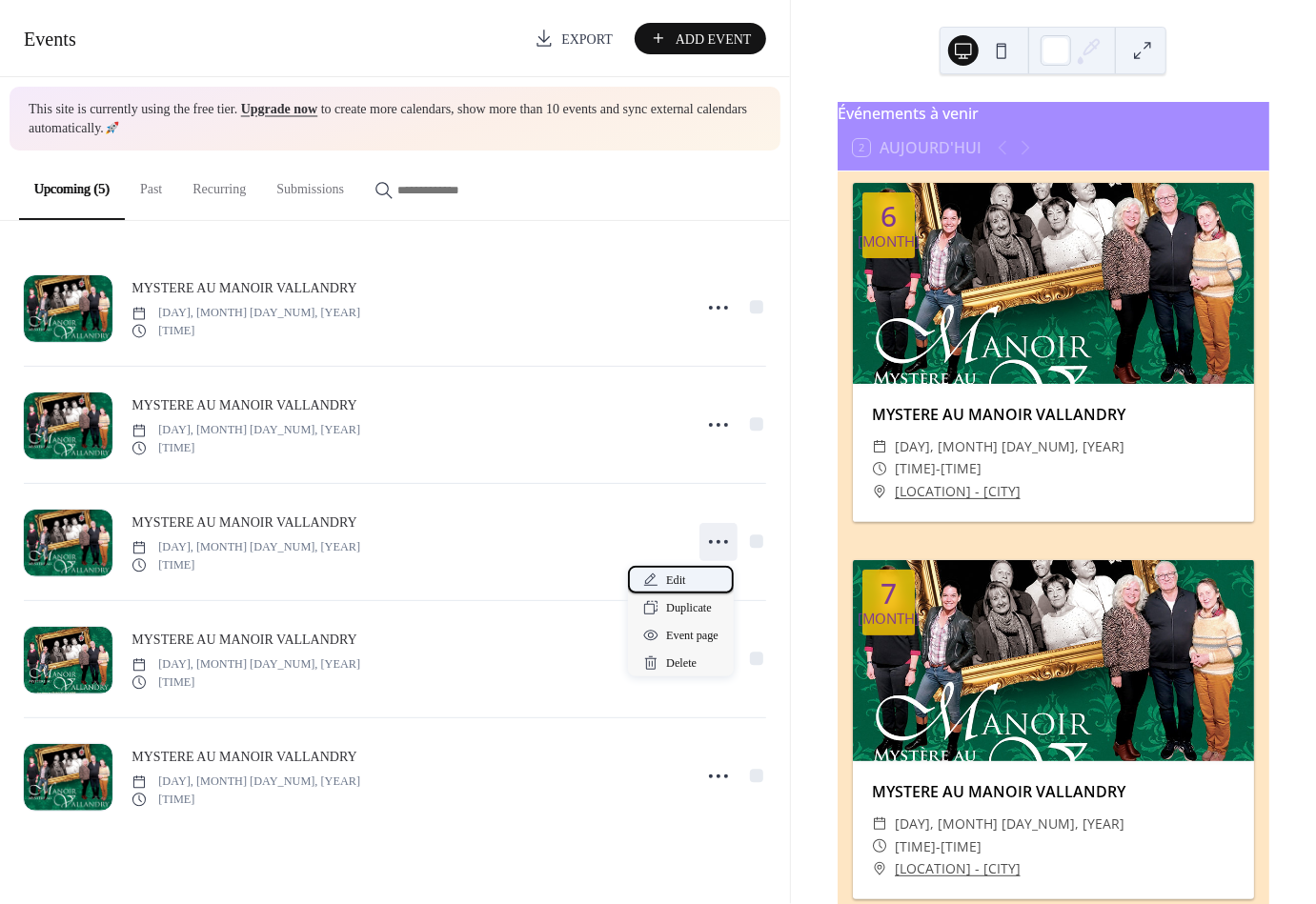click on "Edit" at bounding box center (676, 581) 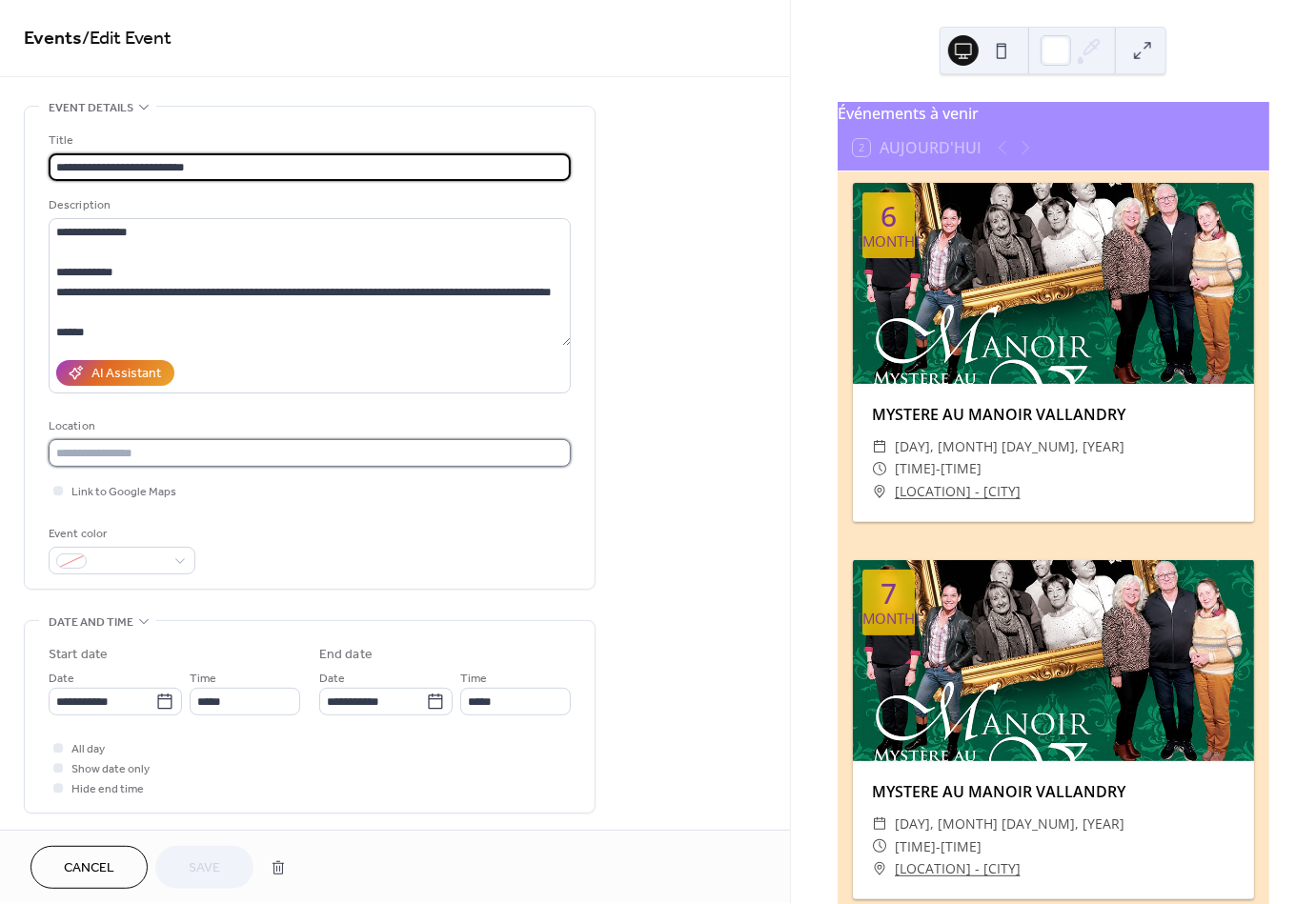 click at bounding box center (310, 452) 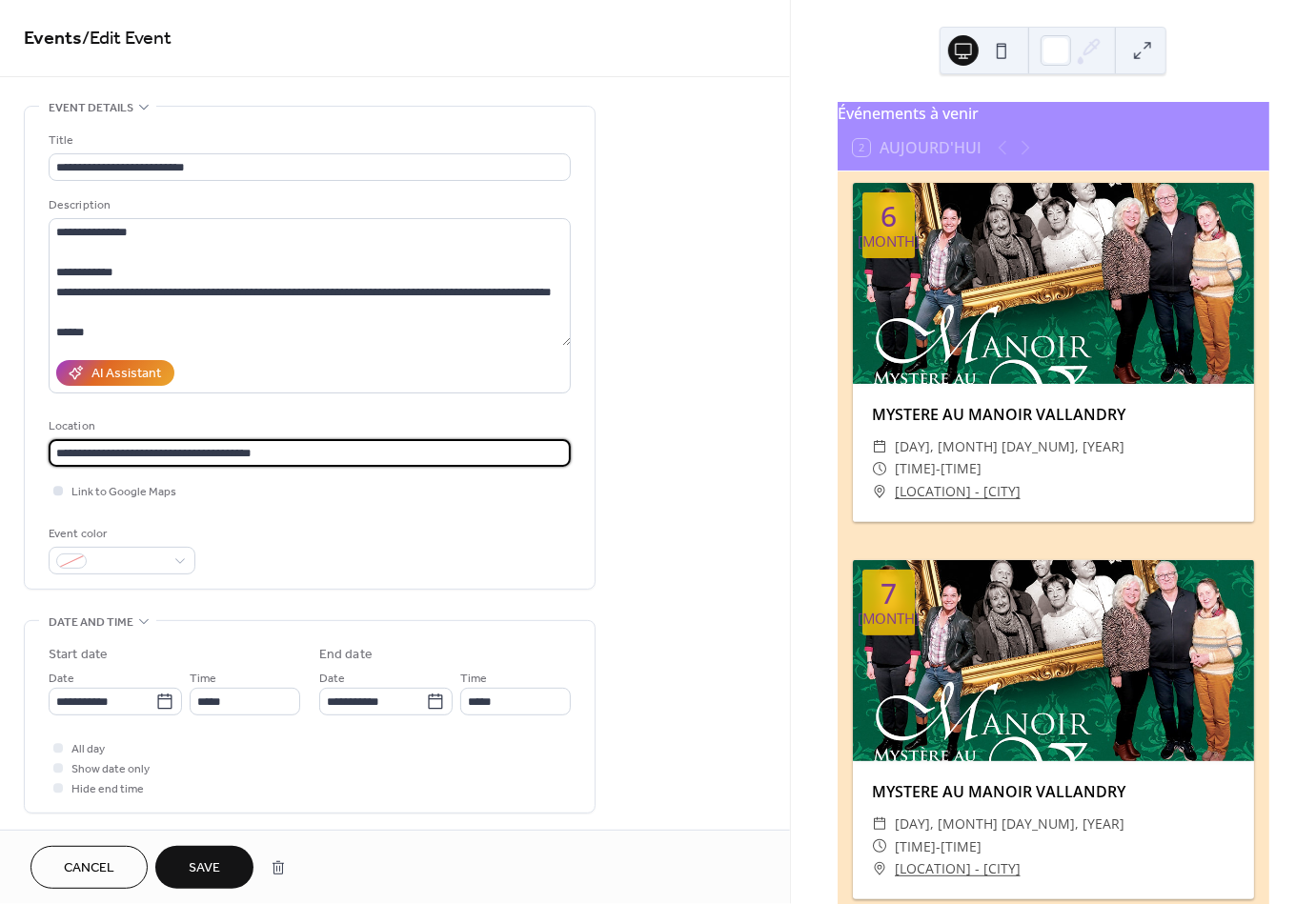 type on "**********" 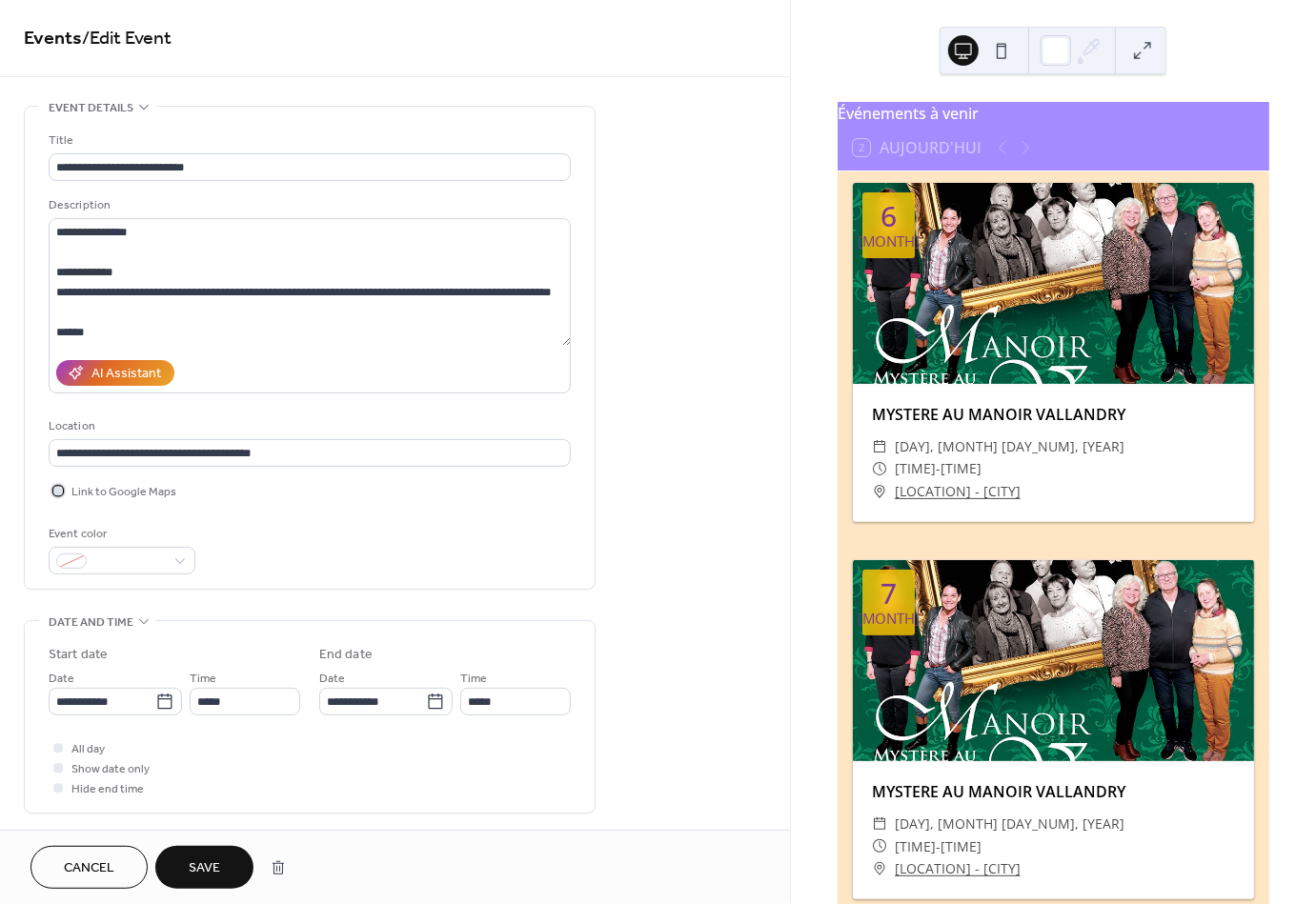 click at bounding box center (58, 491) 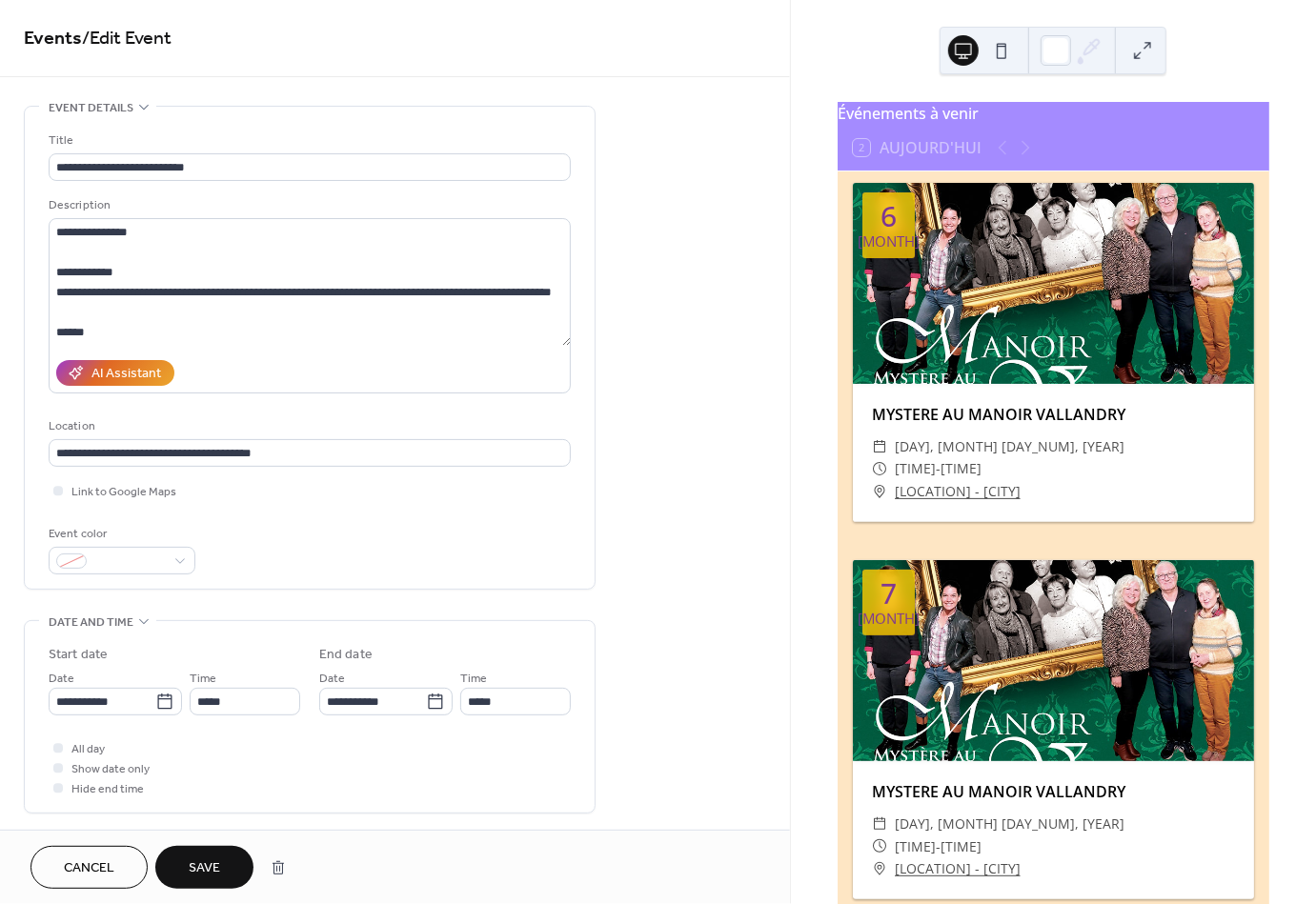 click on "Save" at bounding box center (204, 869) 